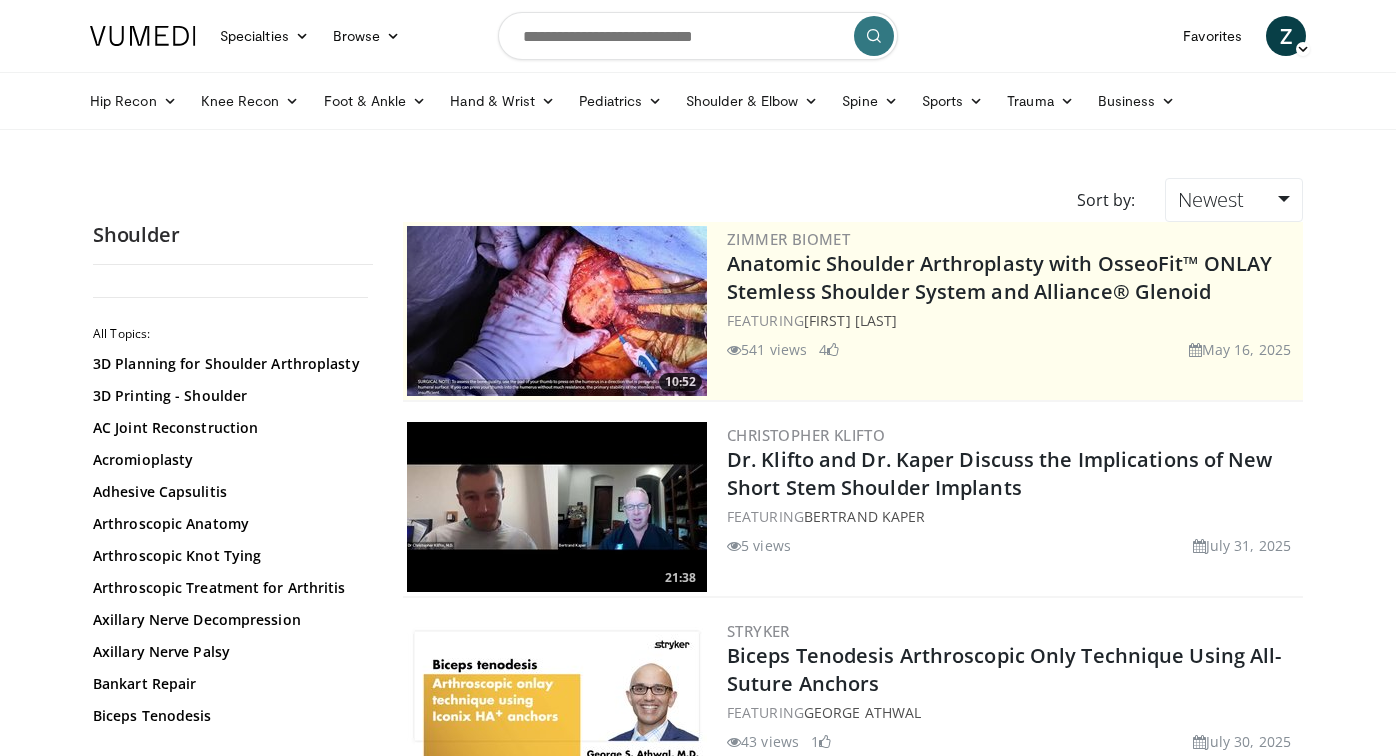 scroll, scrollTop: 0, scrollLeft: 0, axis: both 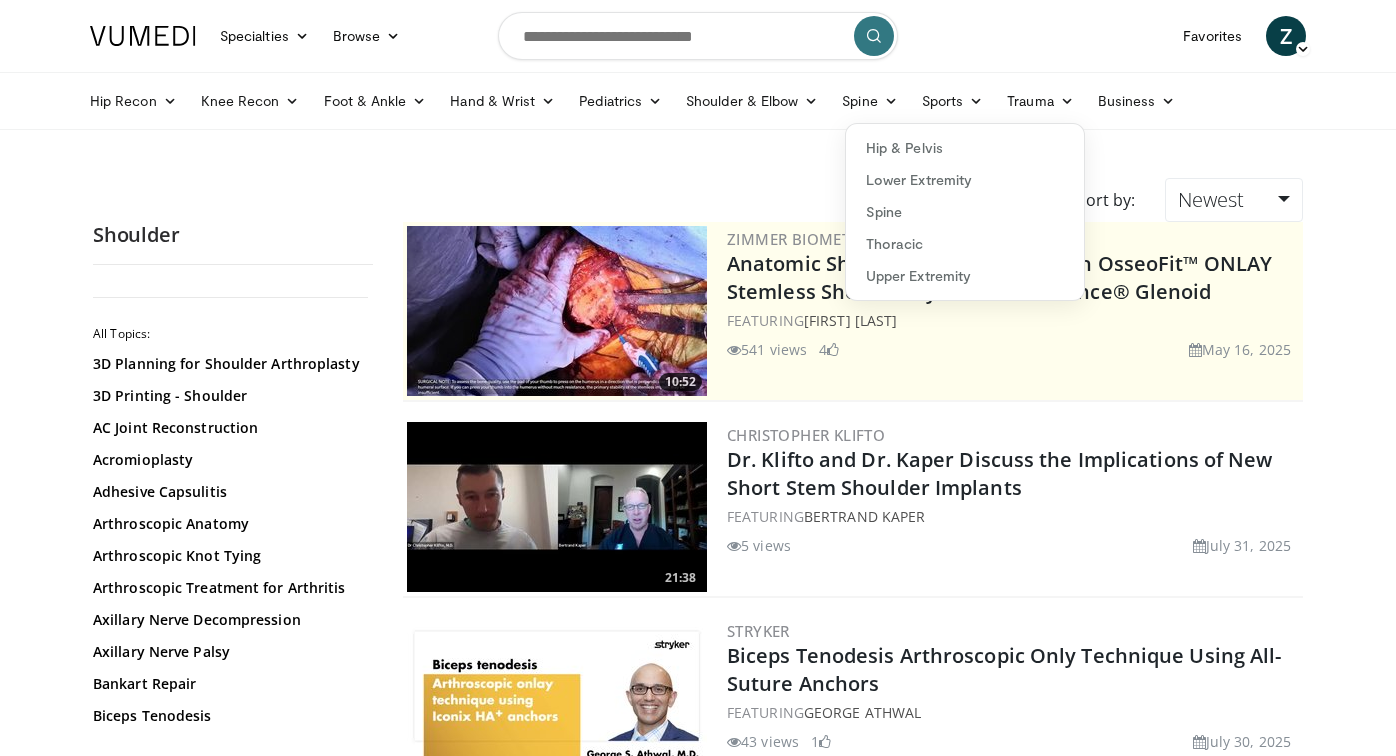 click at bounding box center [557, 507] 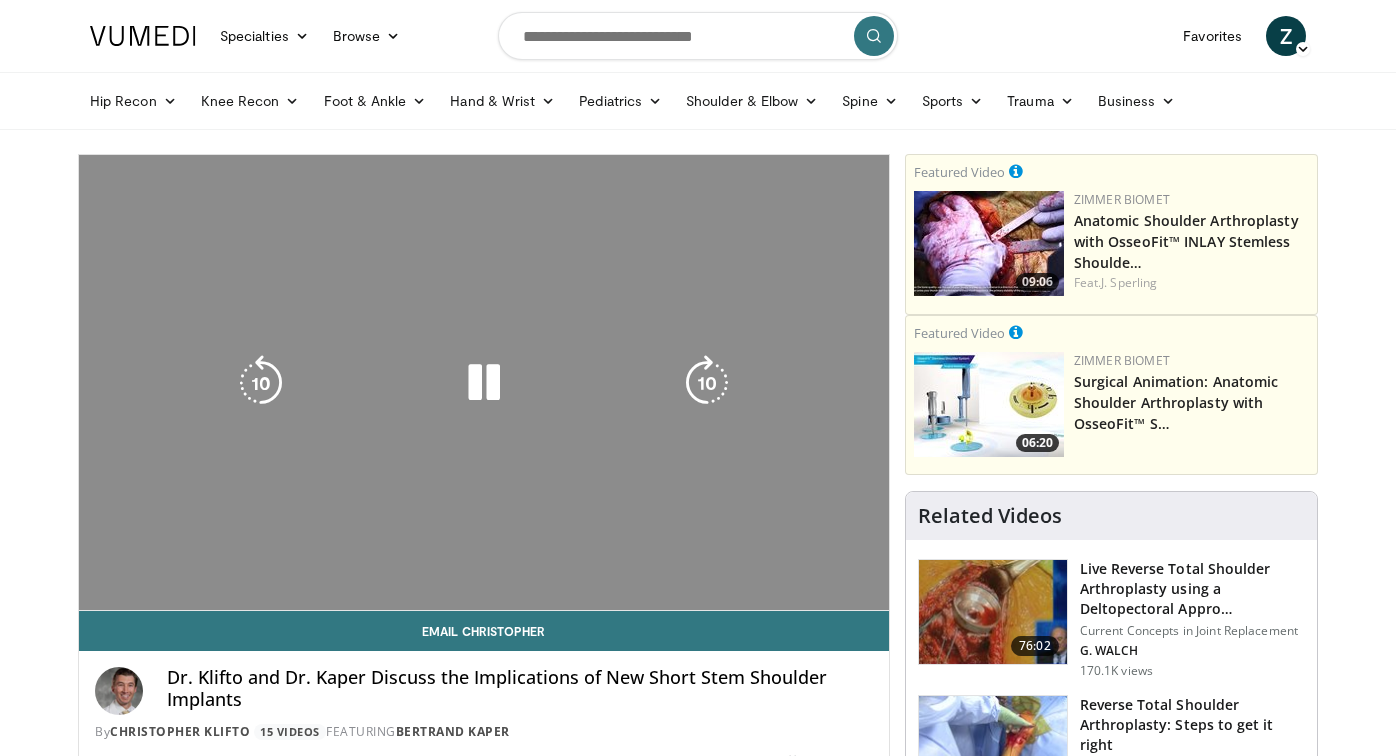 scroll, scrollTop: 0, scrollLeft: 0, axis: both 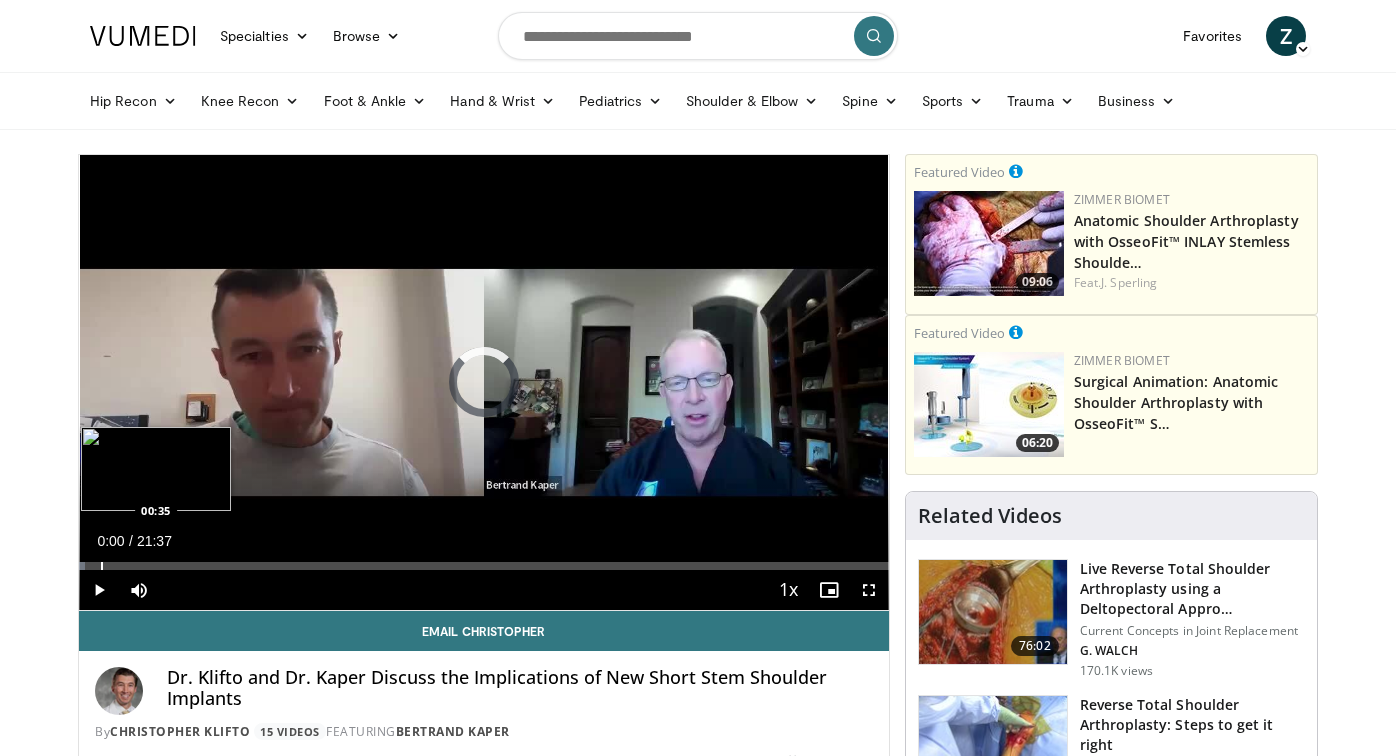 click on "Loaded :  0.76% 00:00 00:35" at bounding box center [484, 566] 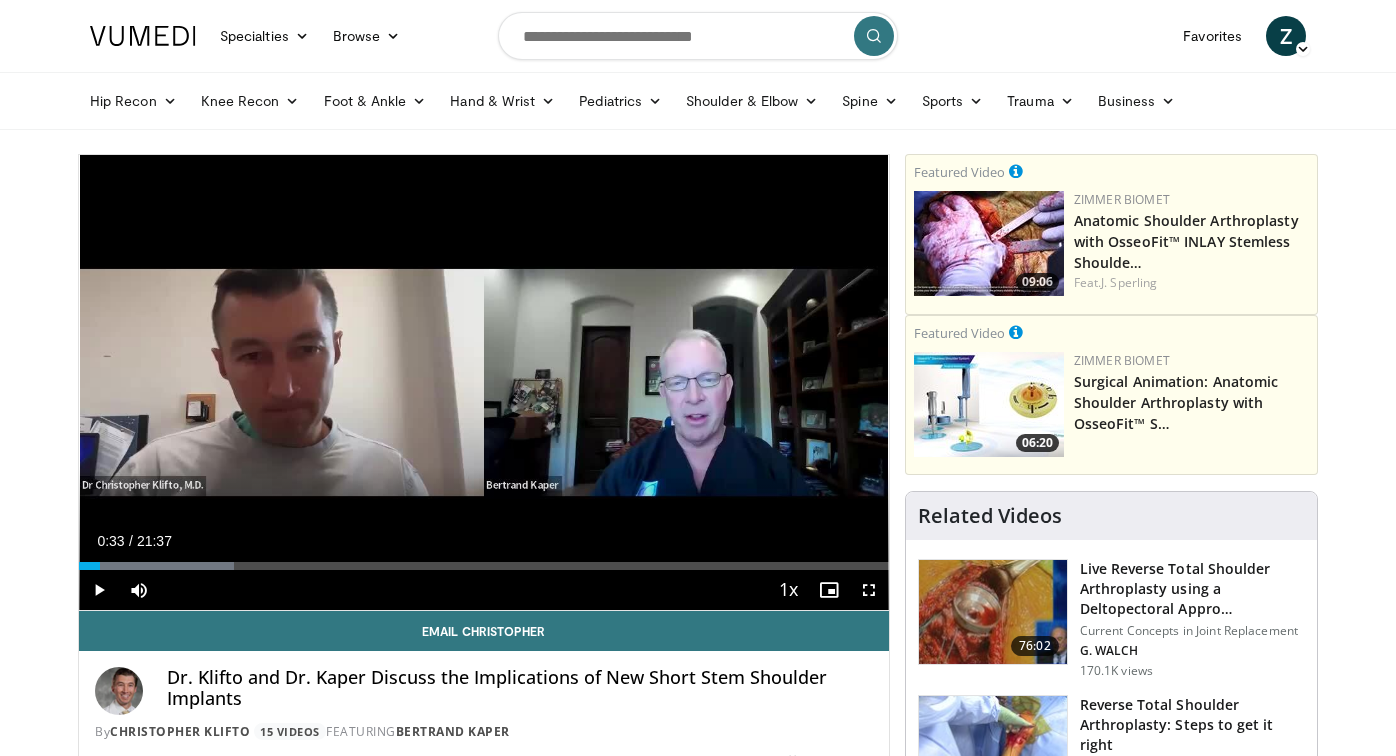click at bounding box center [99, 590] 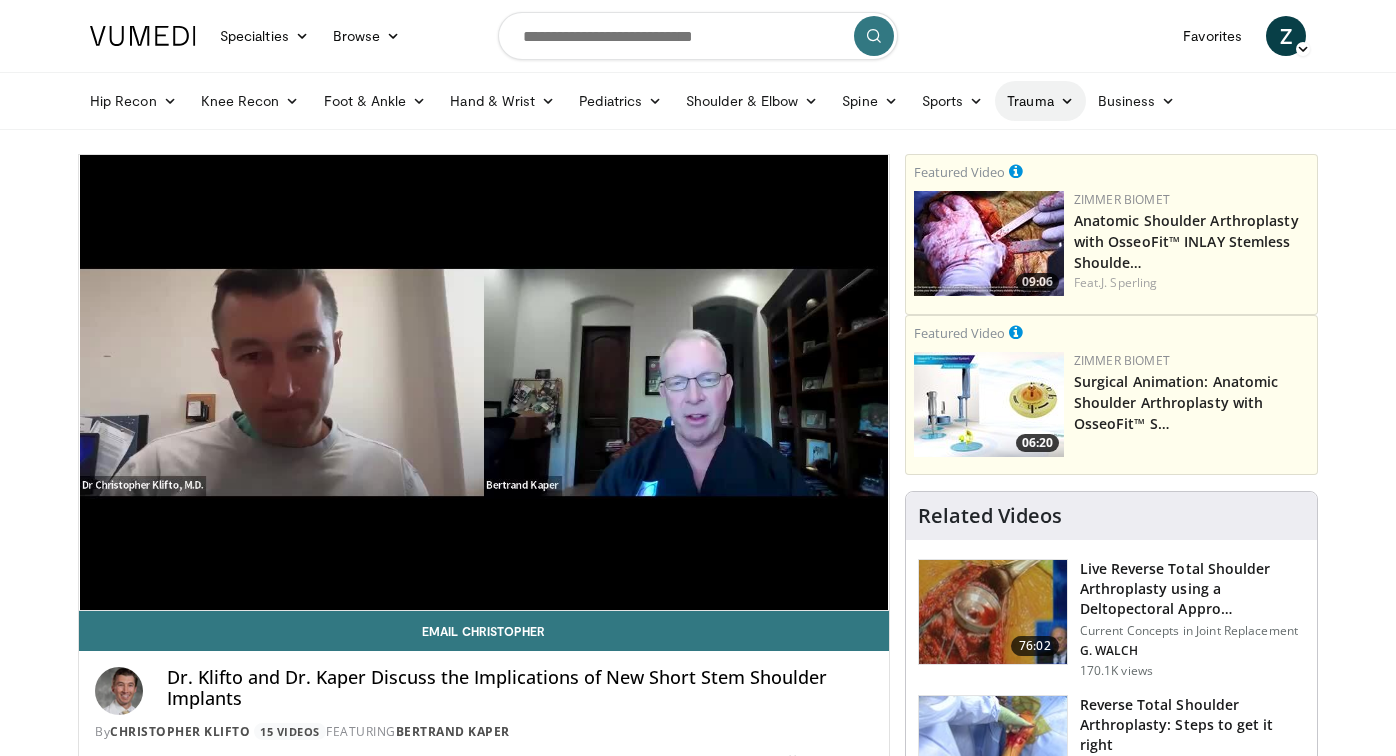 click on "Trauma" at bounding box center [1040, 101] 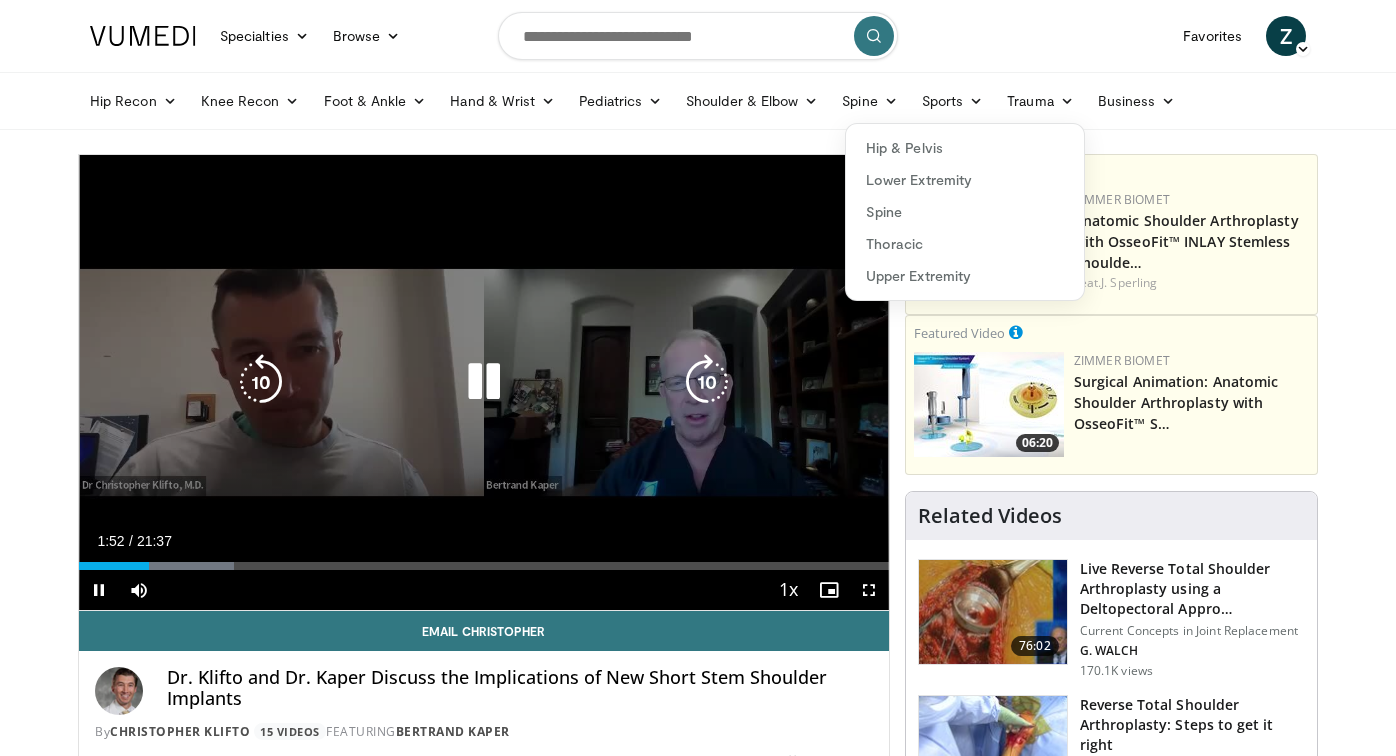 click at bounding box center (484, 382) 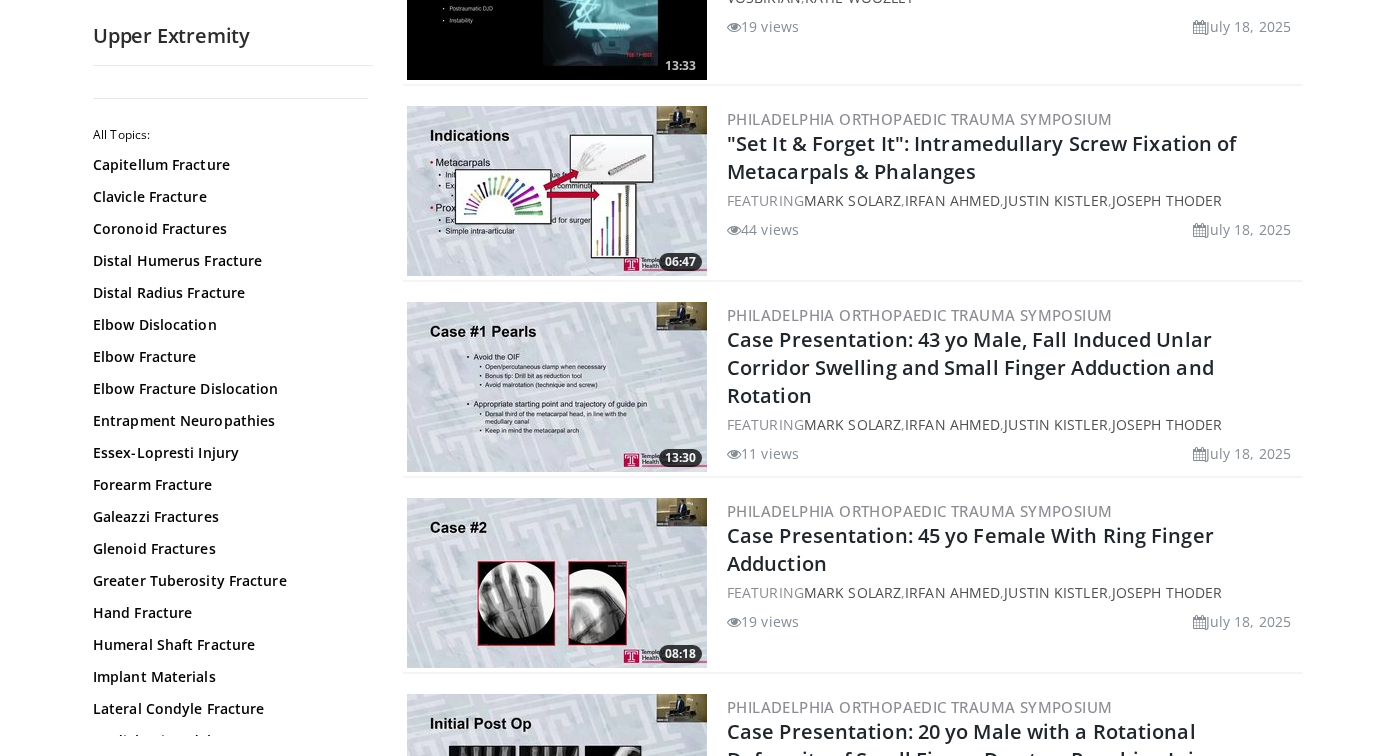 scroll, scrollTop: 0, scrollLeft: 0, axis: both 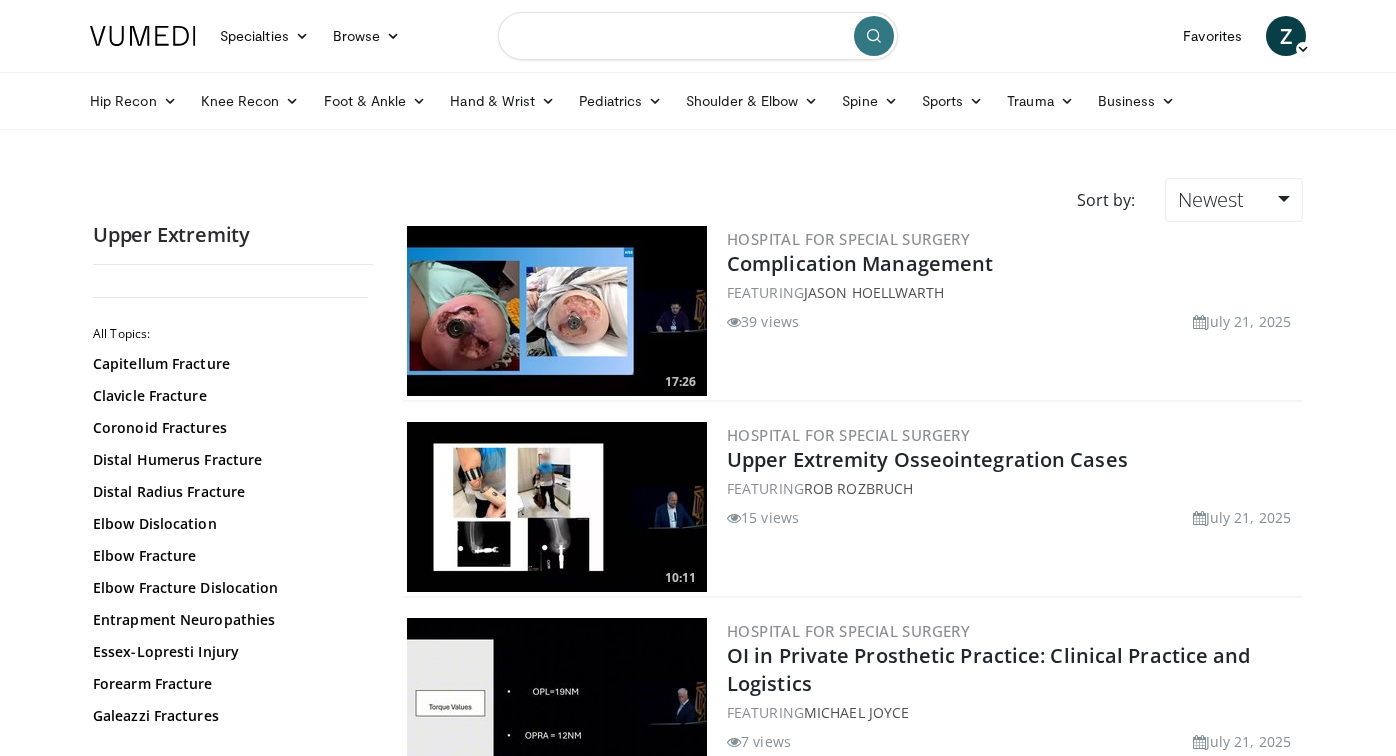 click at bounding box center [698, 36] 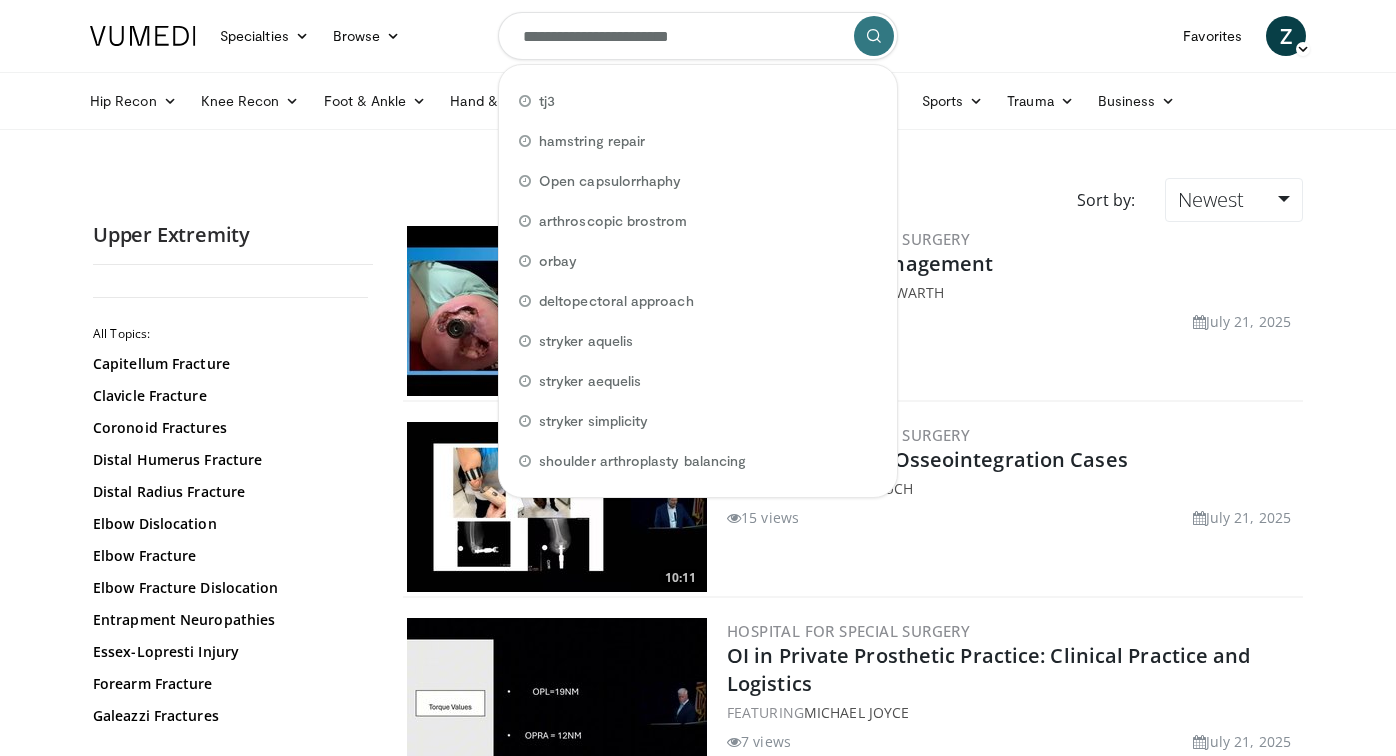type on "**********" 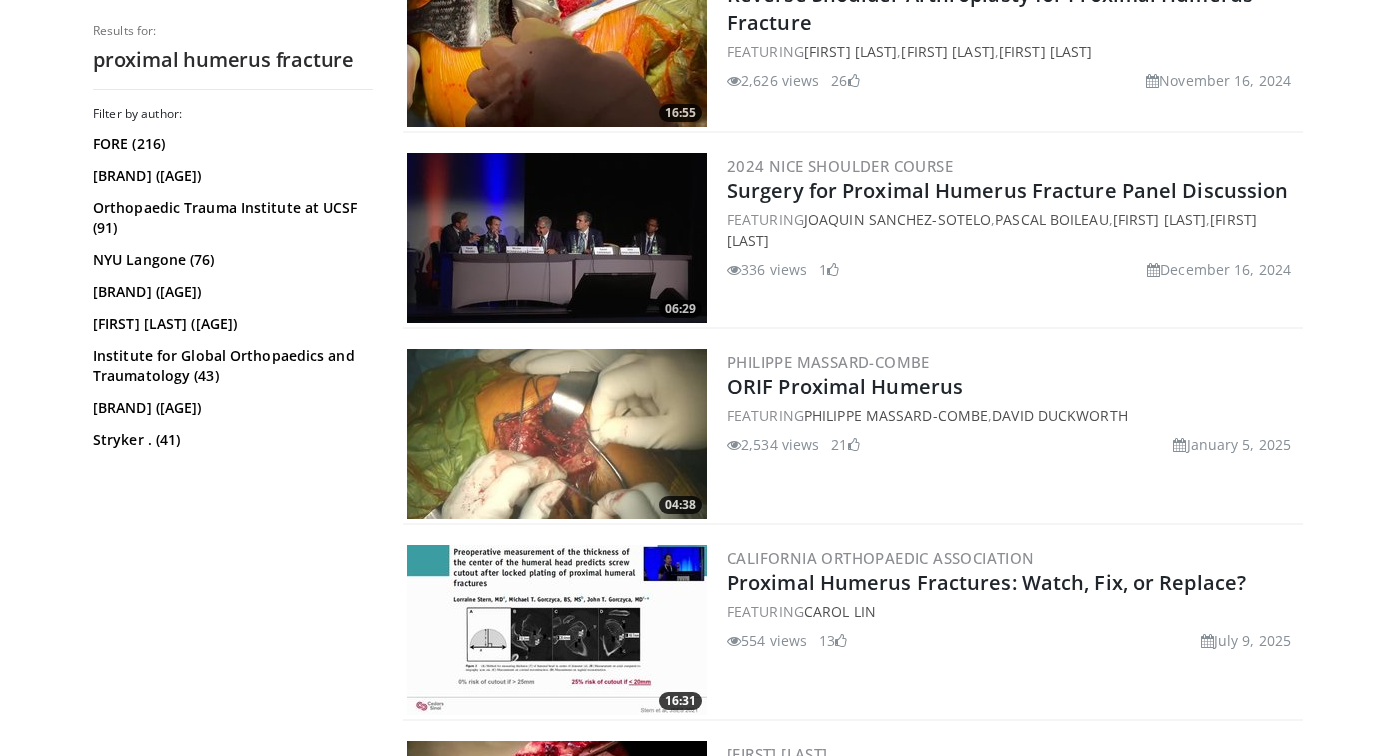 scroll, scrollTop: 1354, scrollLeft: 0, axis: vertical 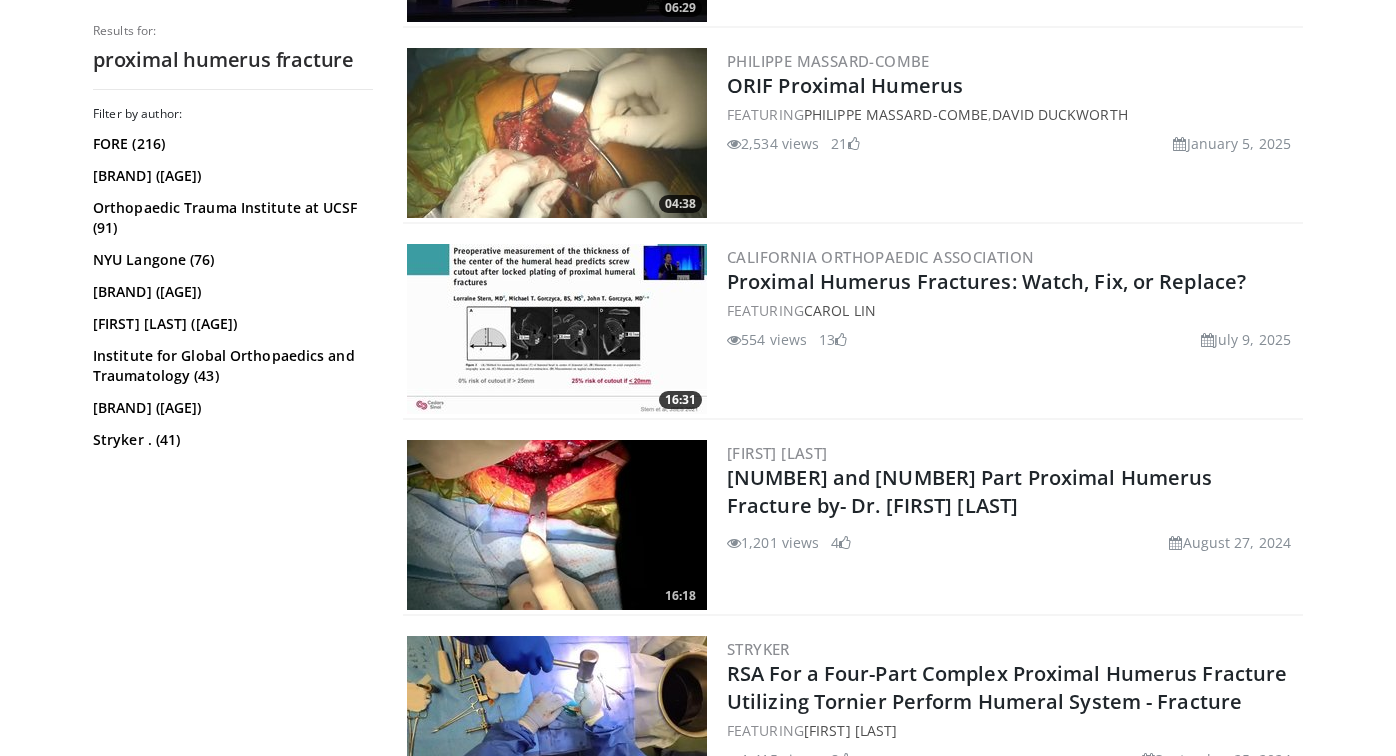 click at bounding box center [557, 329] 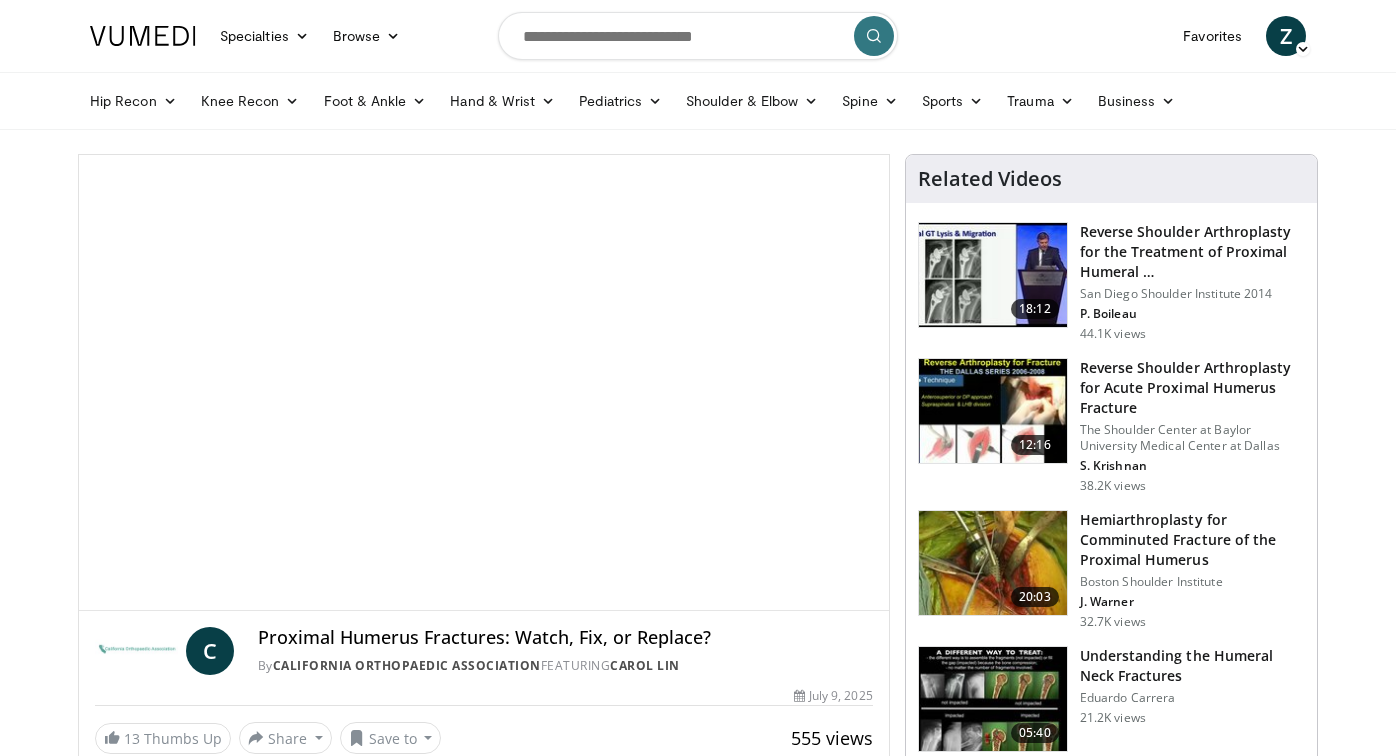 scroll, scrollTop: 0, scrollLeft: 0, axis: both 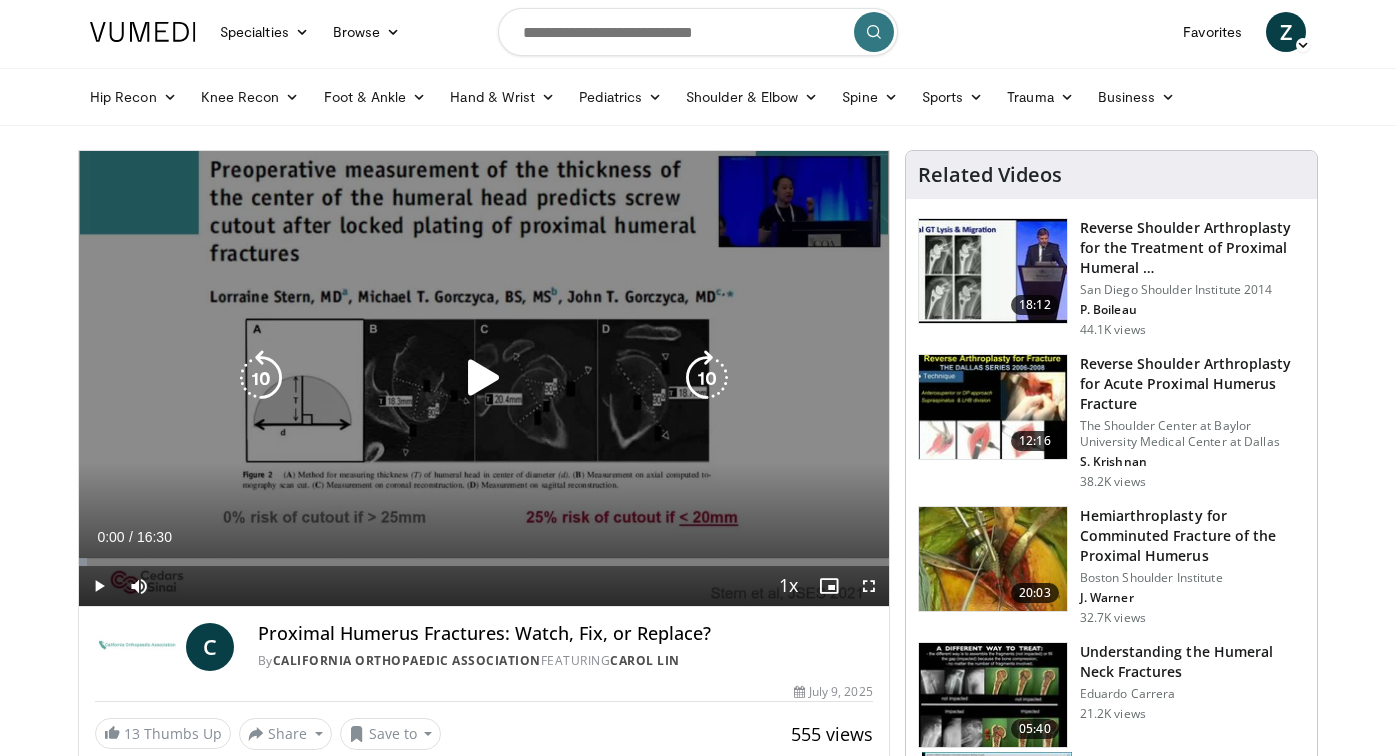 click at bounding box center [484, 378] 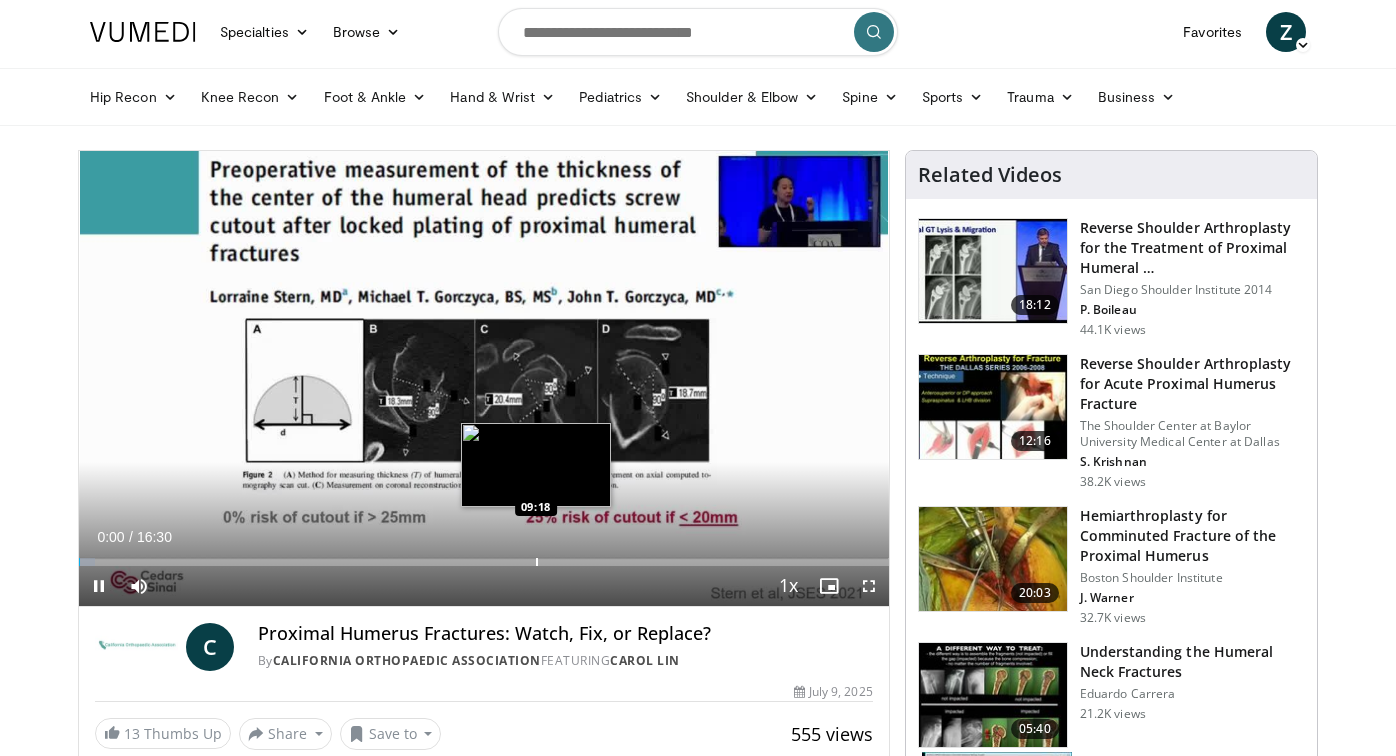 click on "Loaded :  1.98% 00:00 09:18" at bounding box center [484, 556] 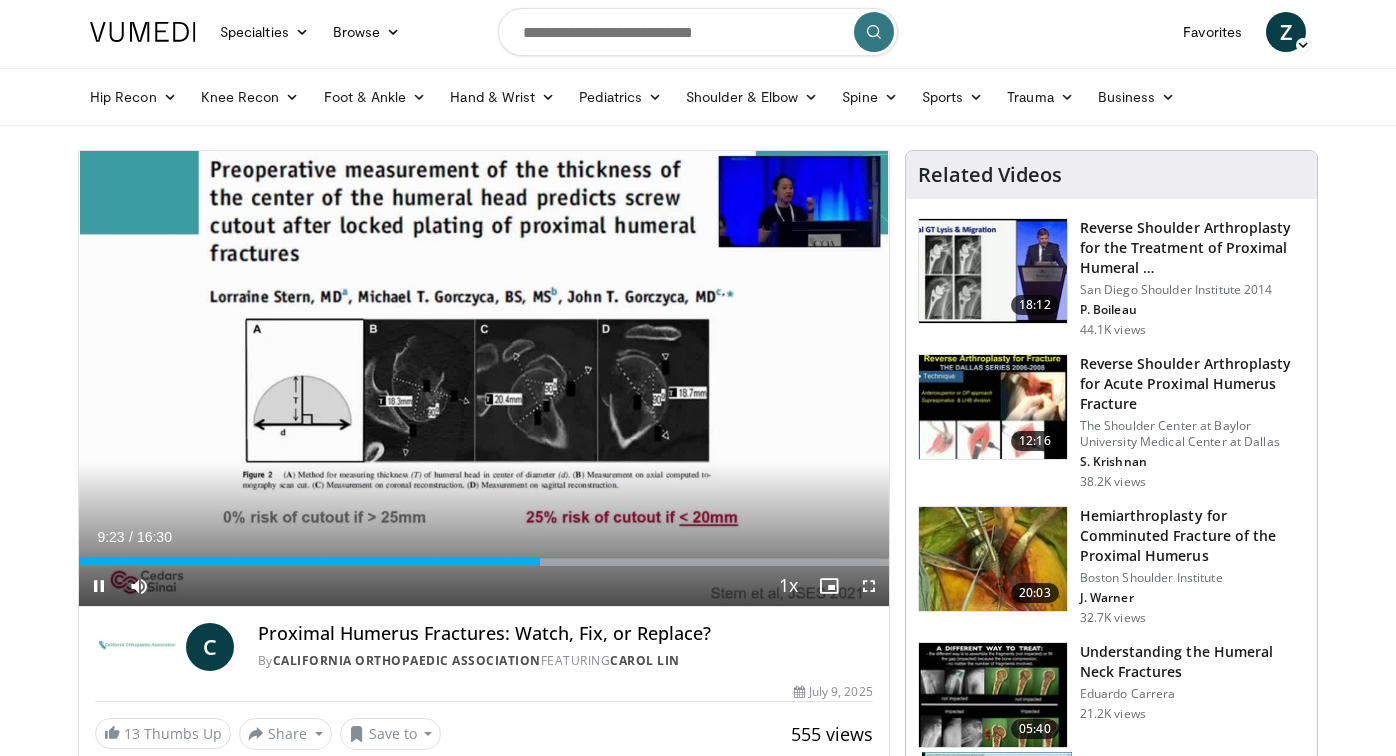 click at bounding box center [869, 586] 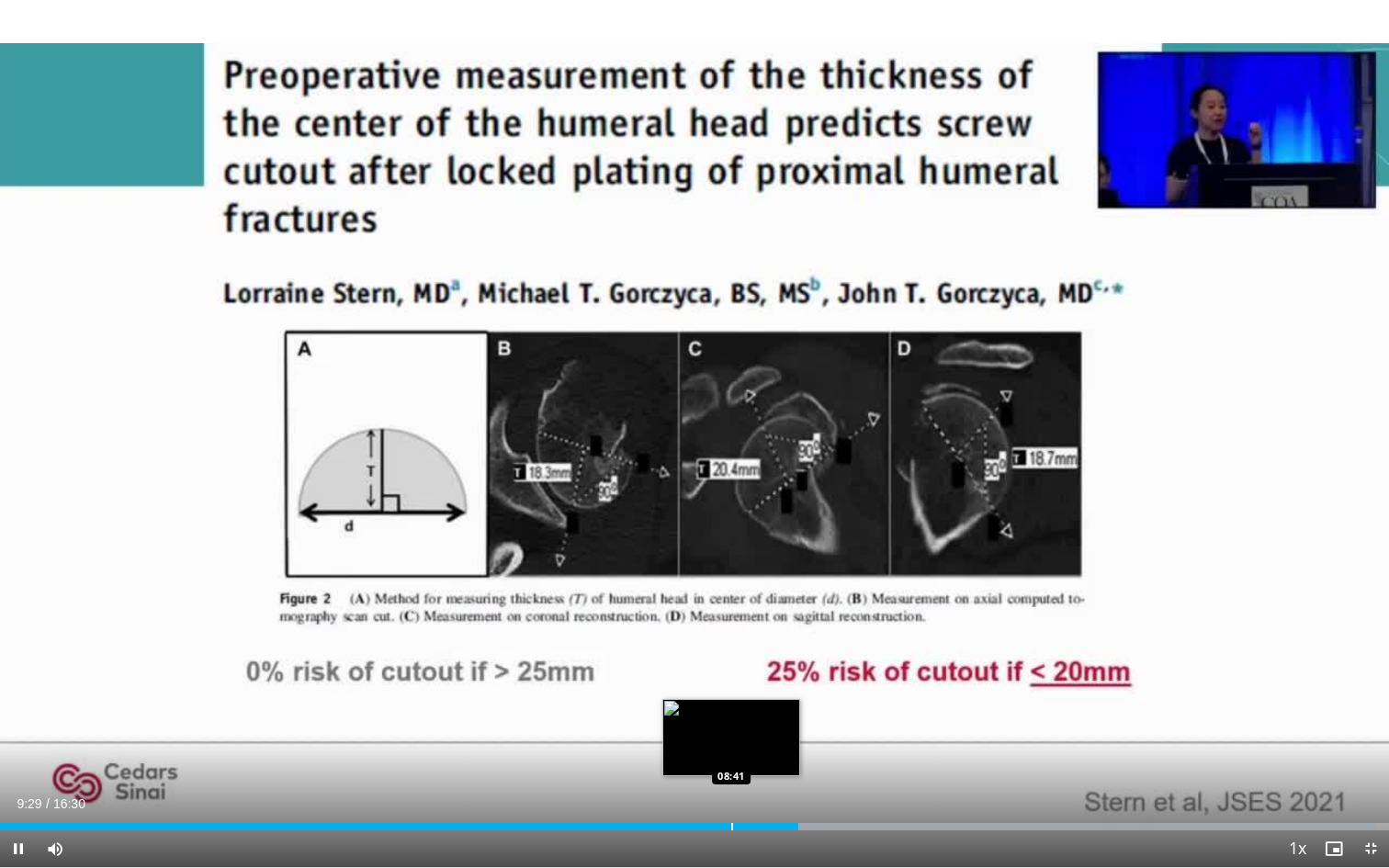 click at bounding box center [732, 827] 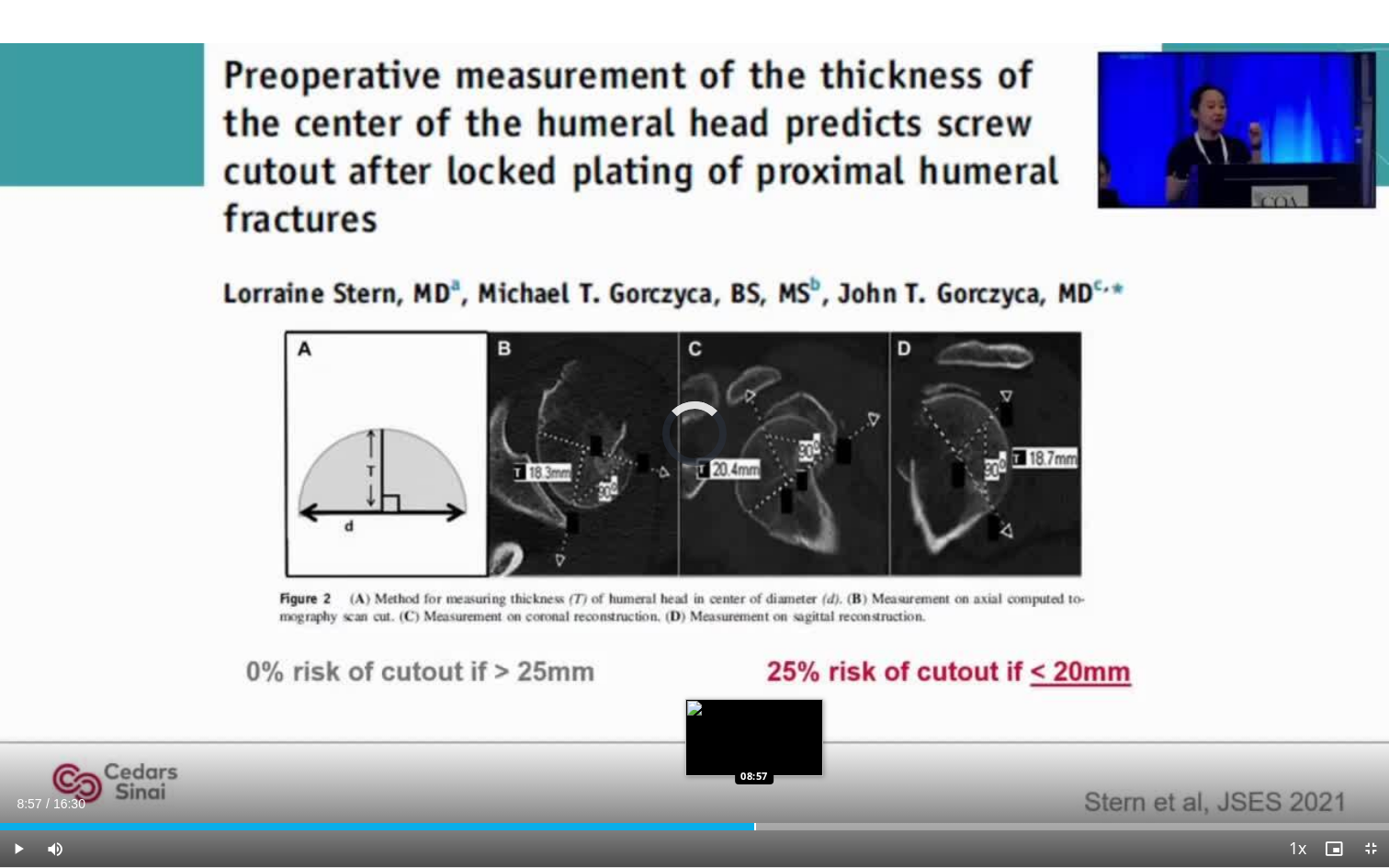 click at bounding box center [755, 827] 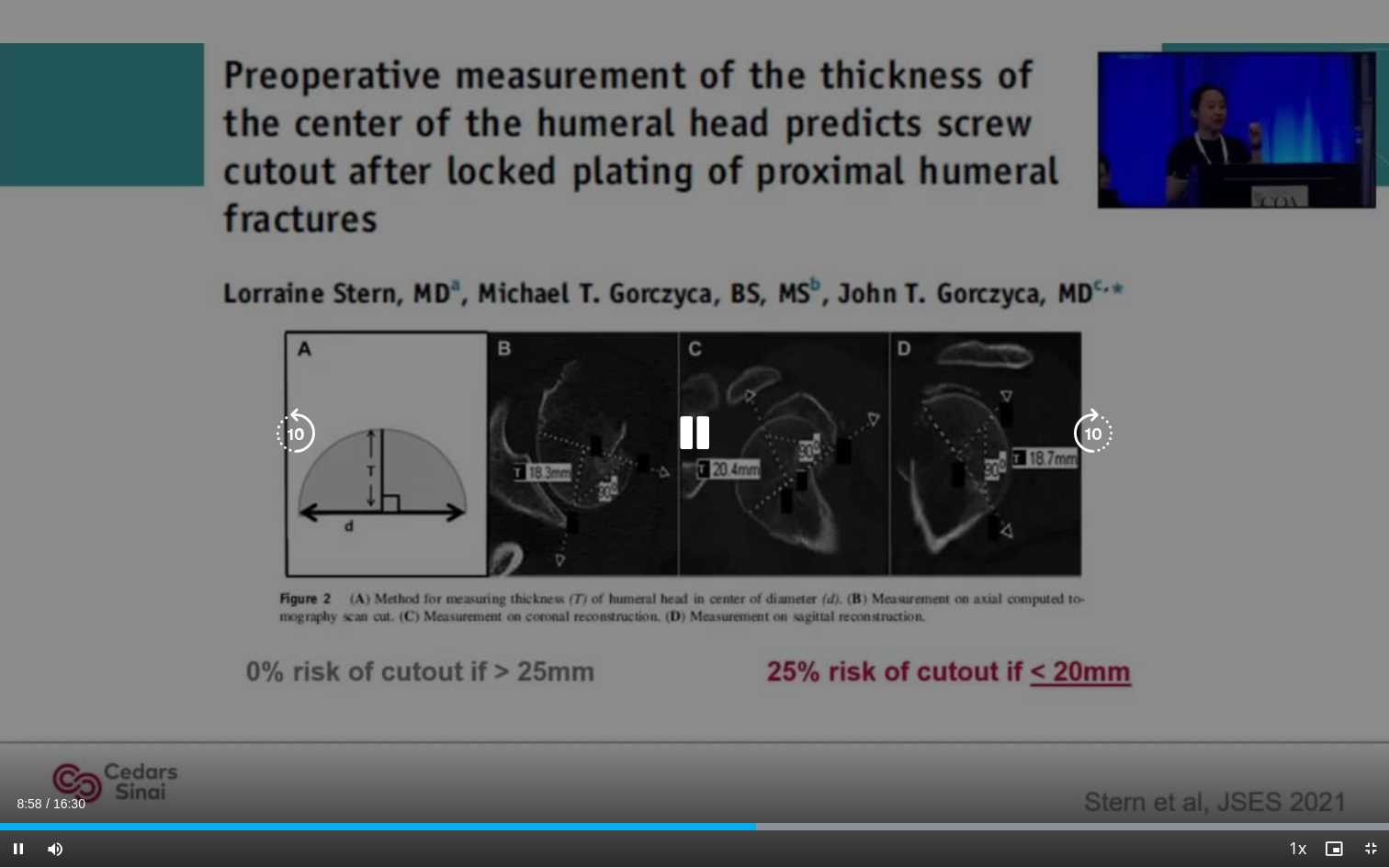 click on "Loaded :  99.99% 08:58 09:05" at bounding box center (694, 827) 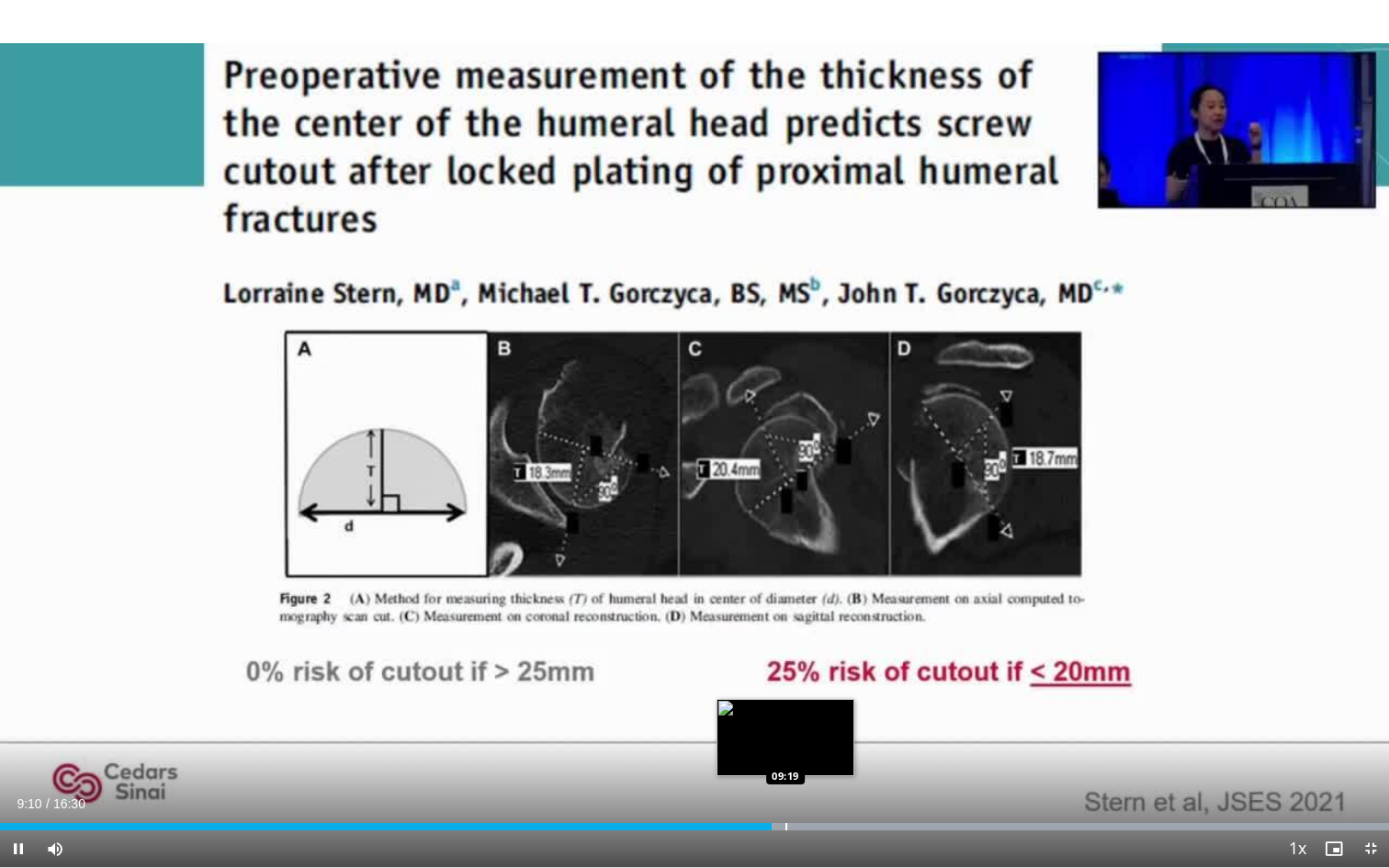 click at bounding box center [786, 827] 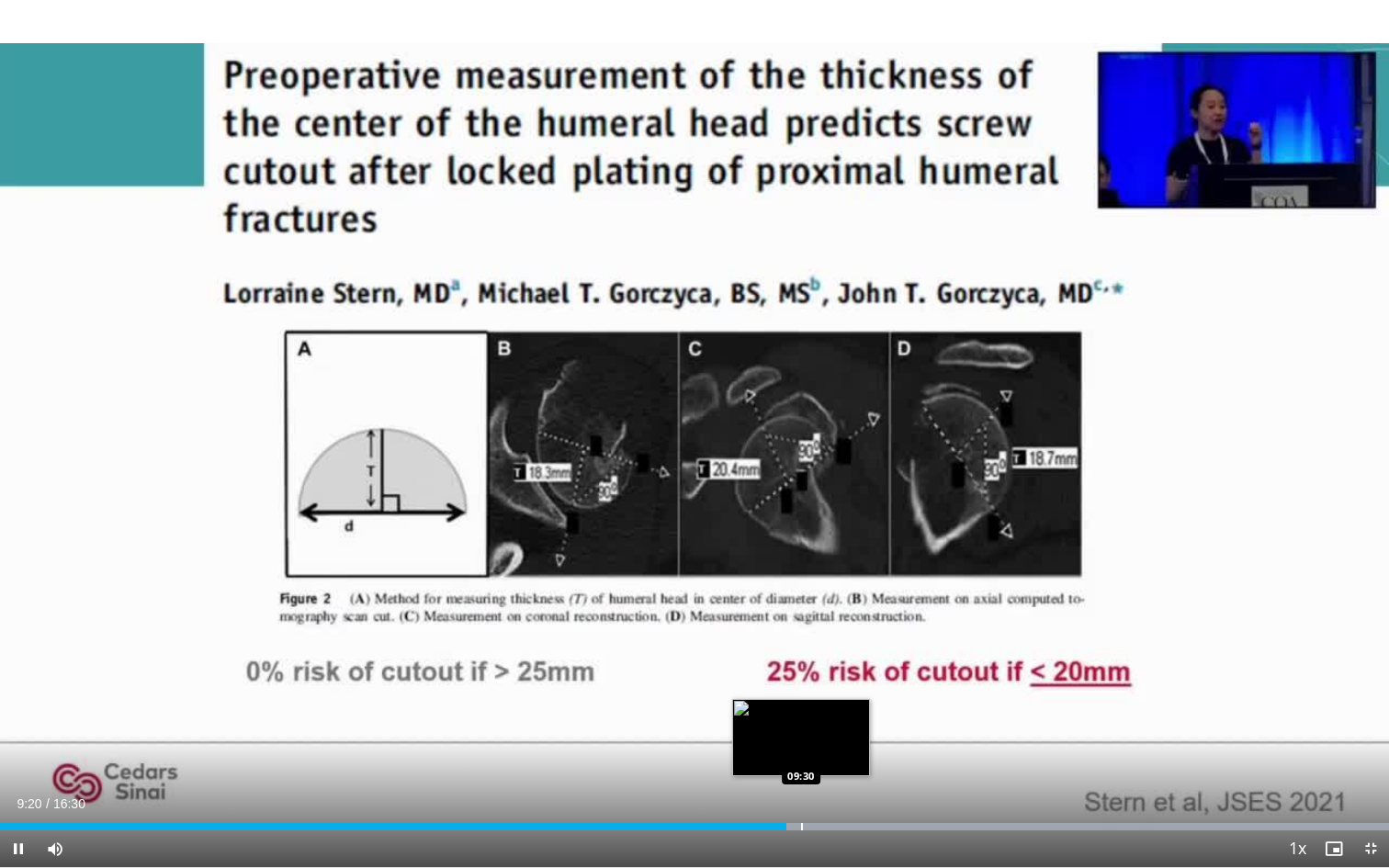 click at bounding box center [802, 827] 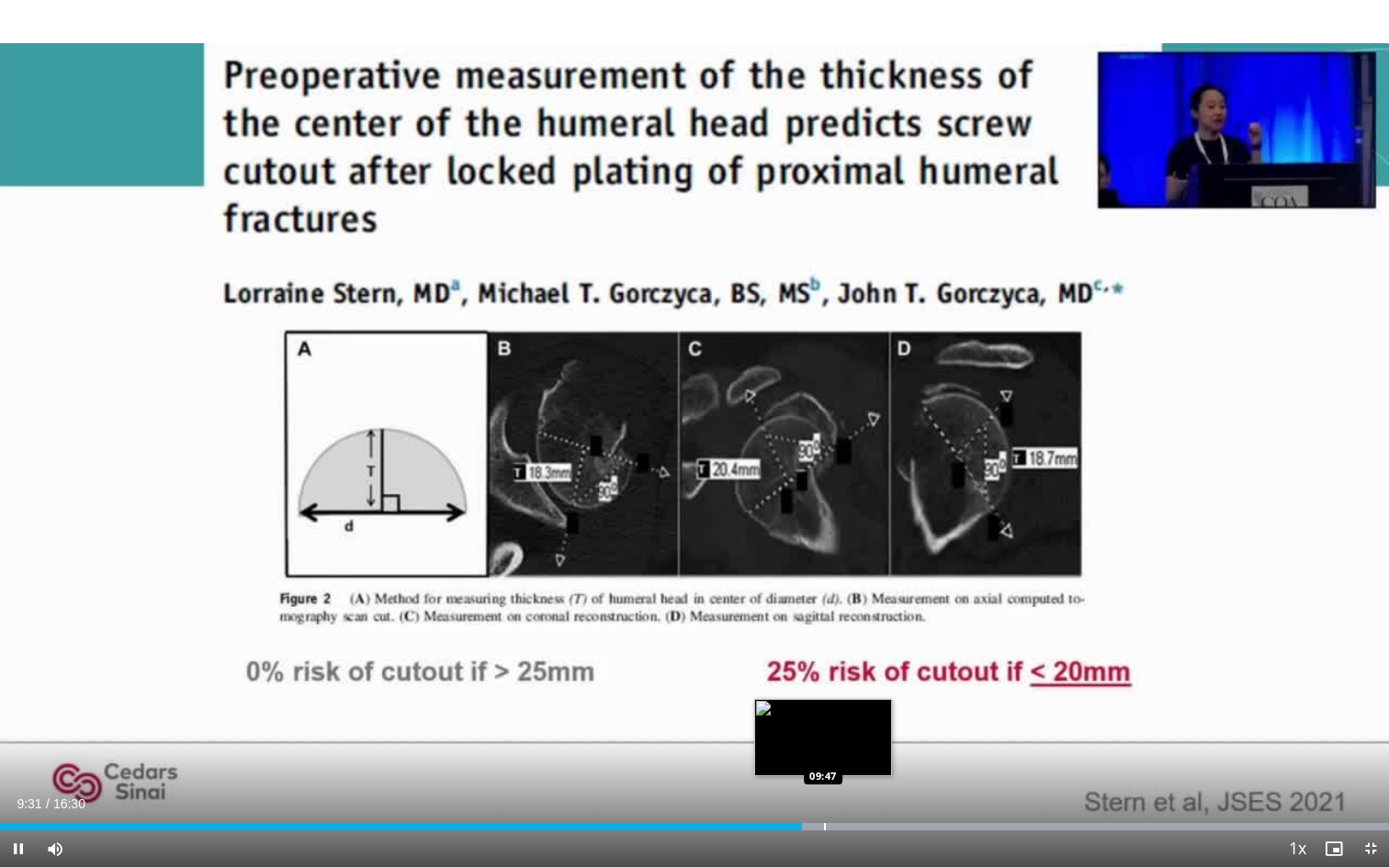 click at bounding box center (825, 827) 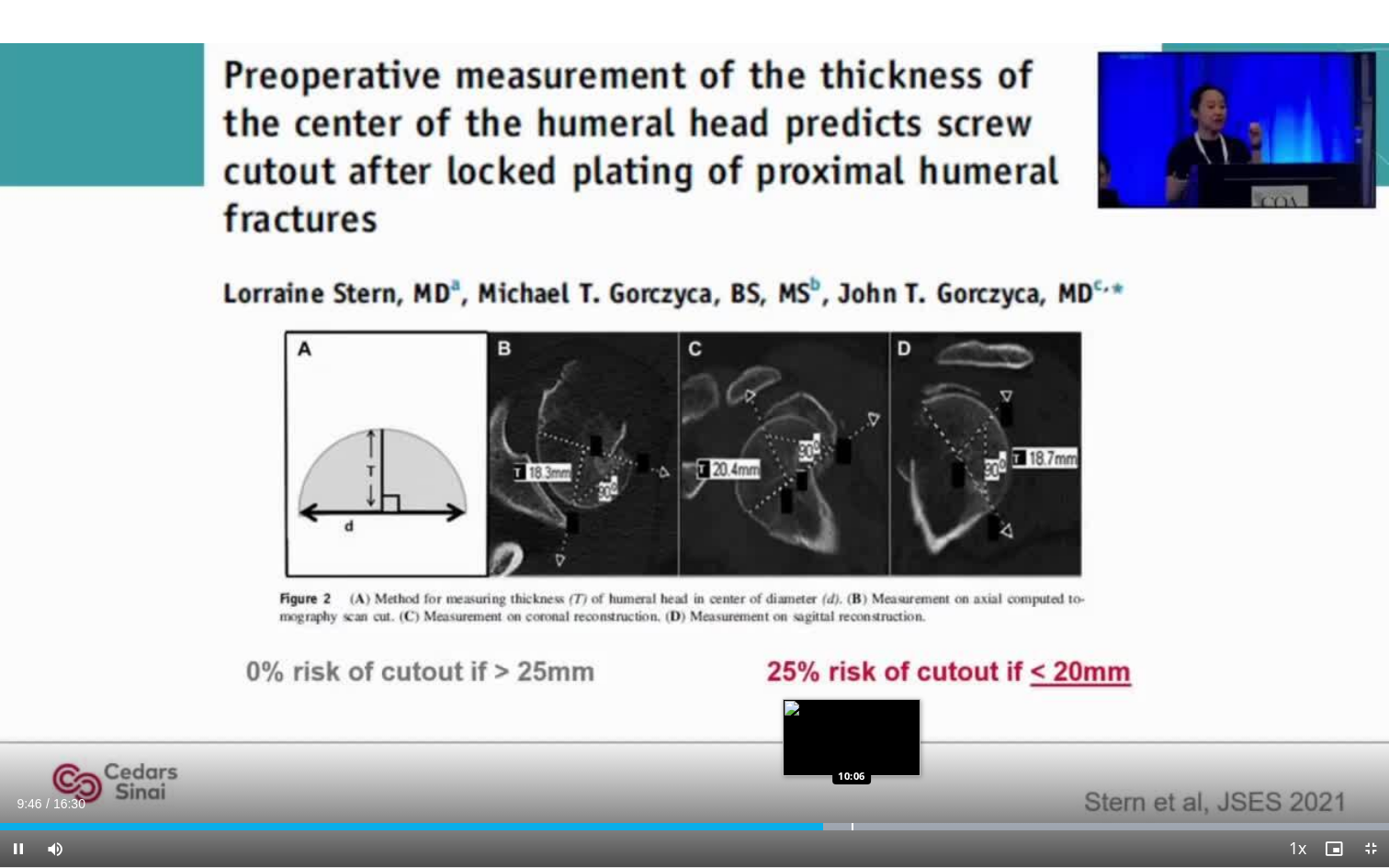click on "Loaded :  99.99% 09:46 10:06" at bounding box center [694, 821] 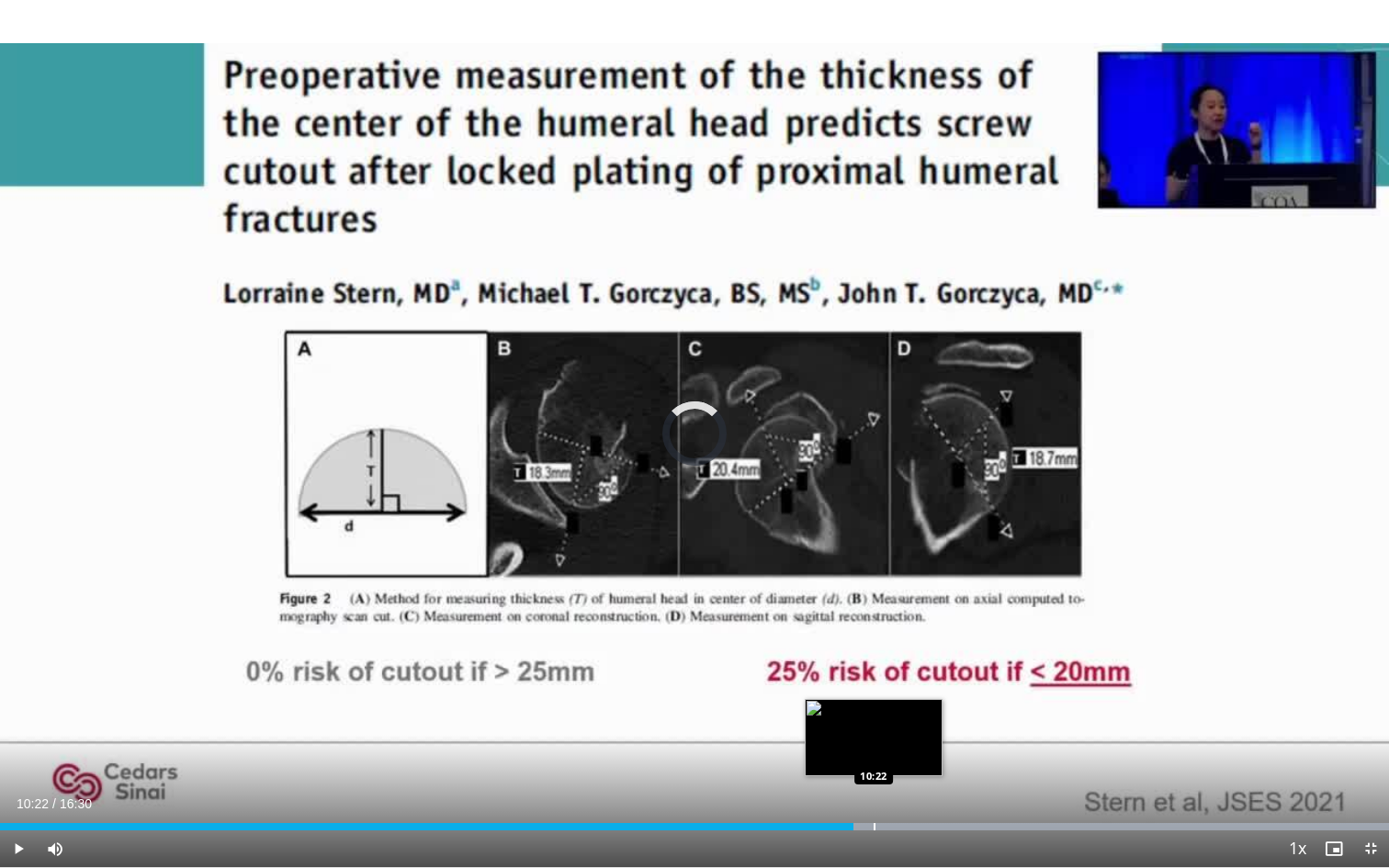 click at bounding box center (875, 827) 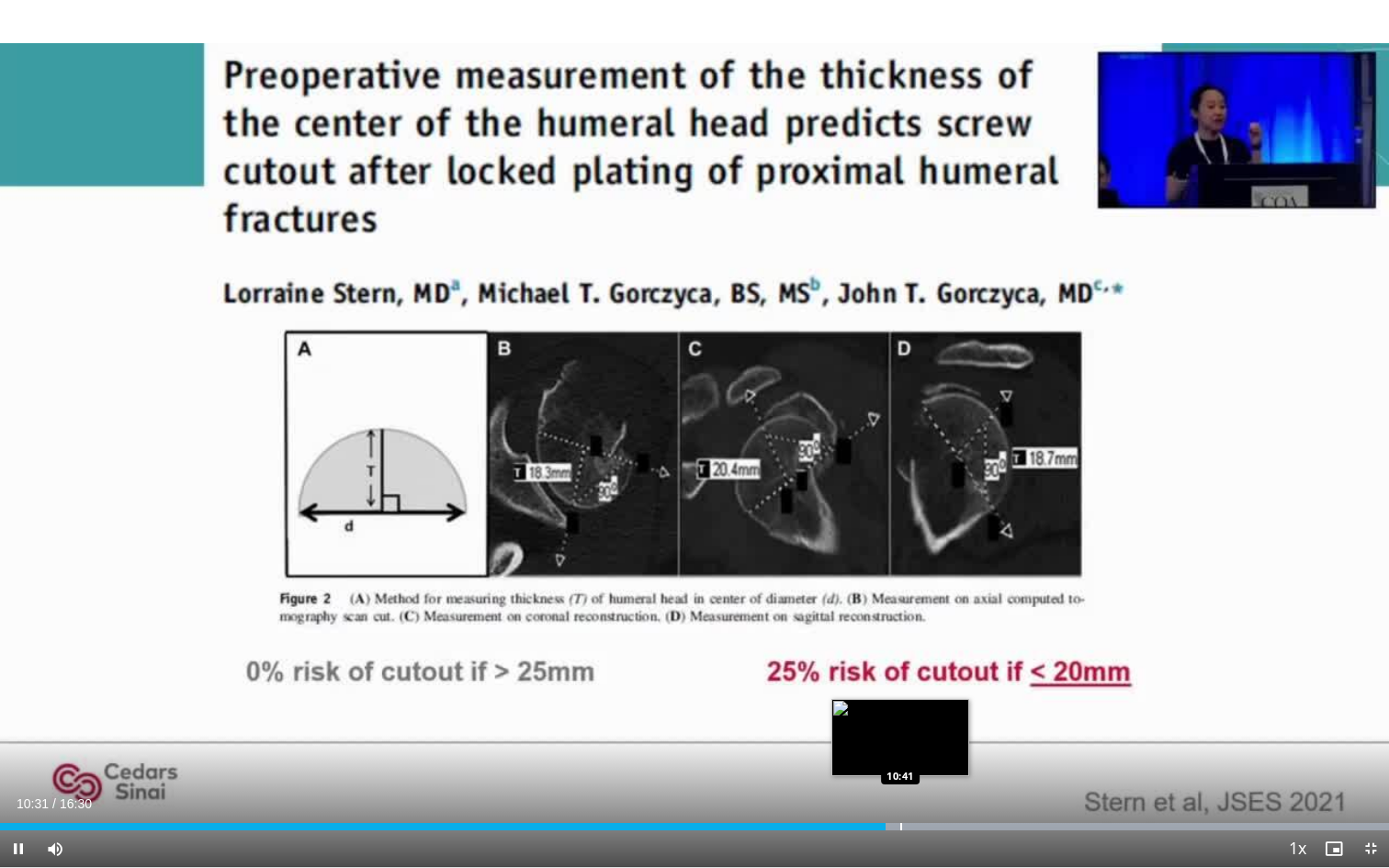 click at bounding box center [901, 827] 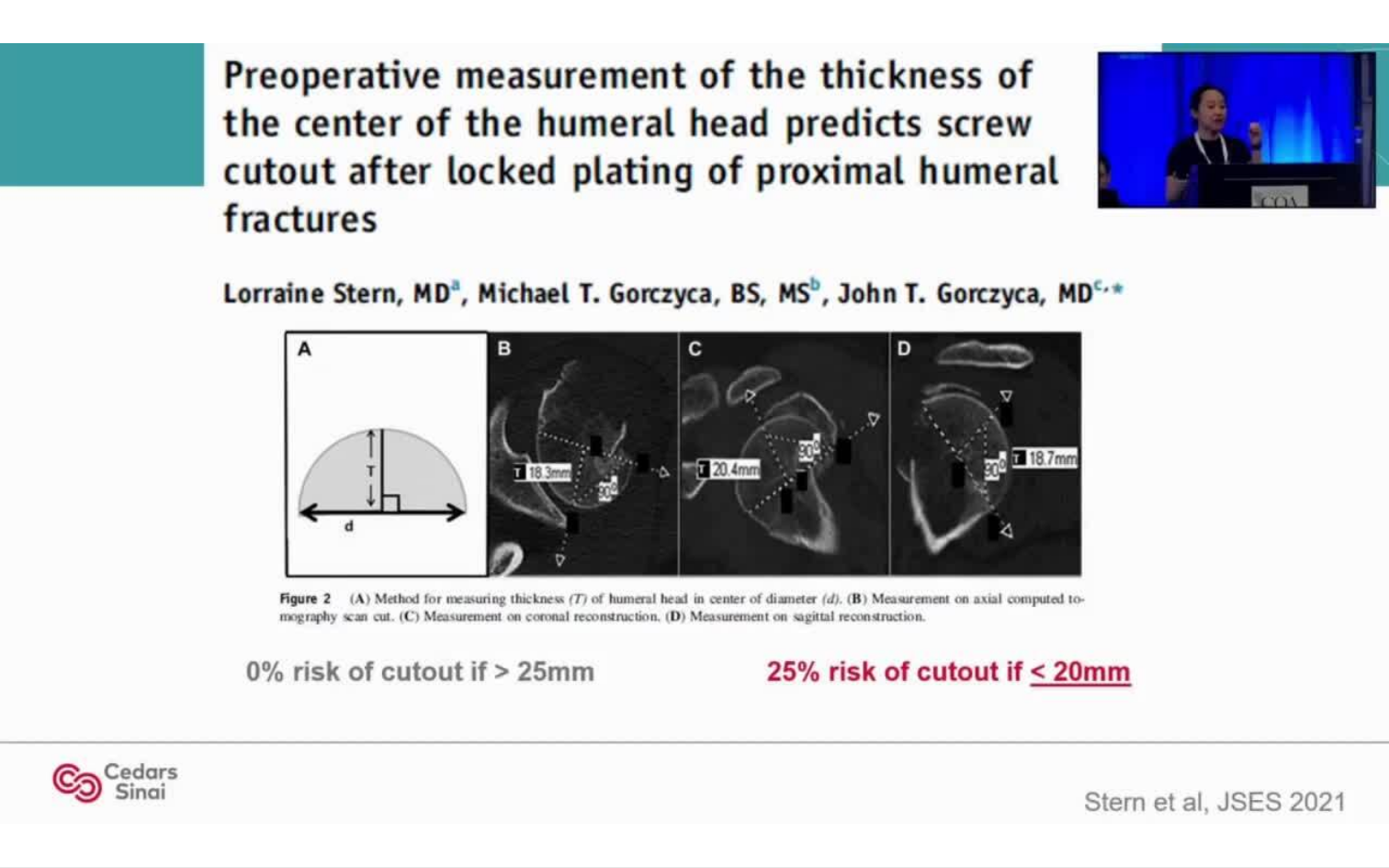 click on "10 seconds
Tap to unmute" at bounding box center [694, 434] 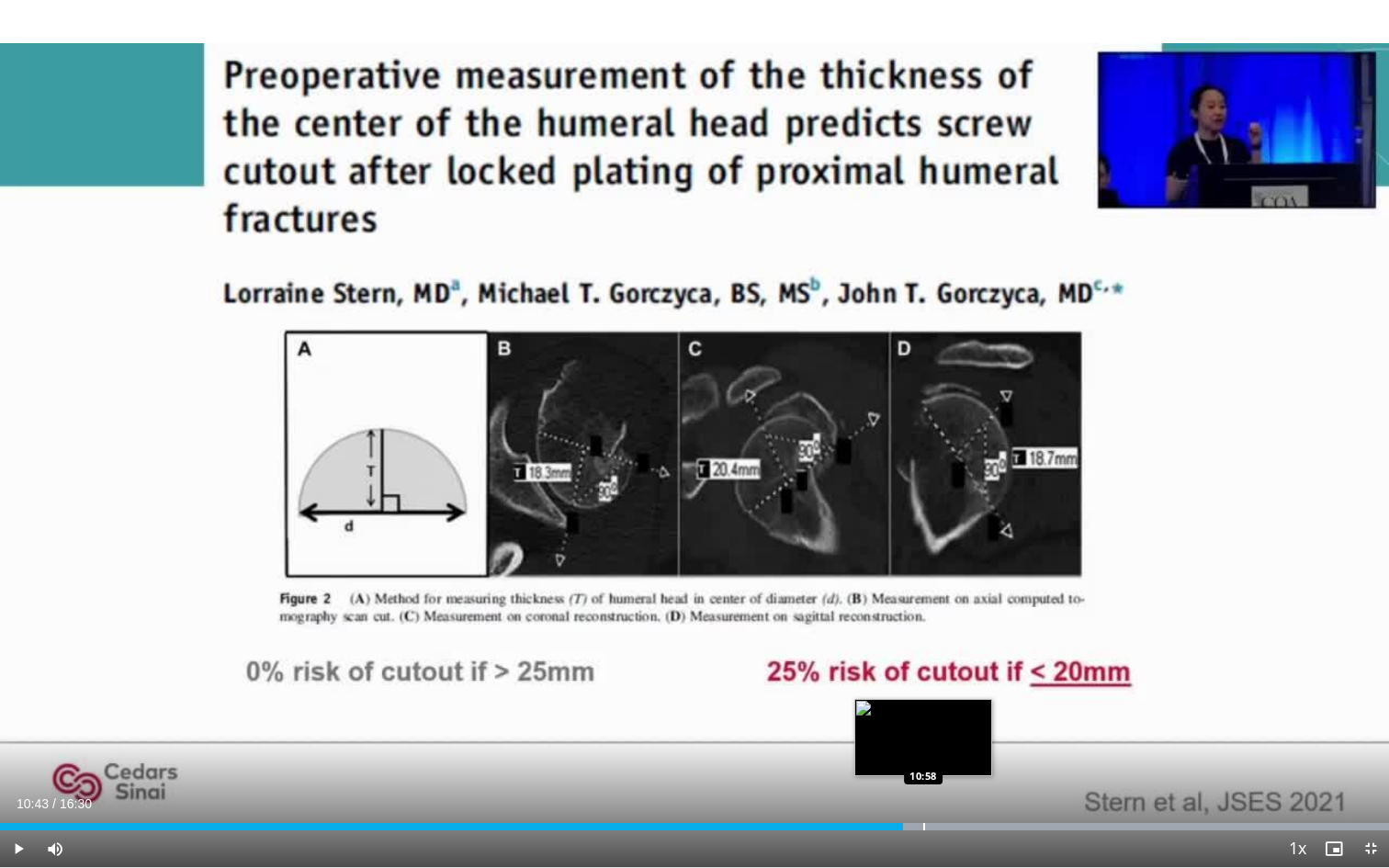 click at bounding box center [924, 827] 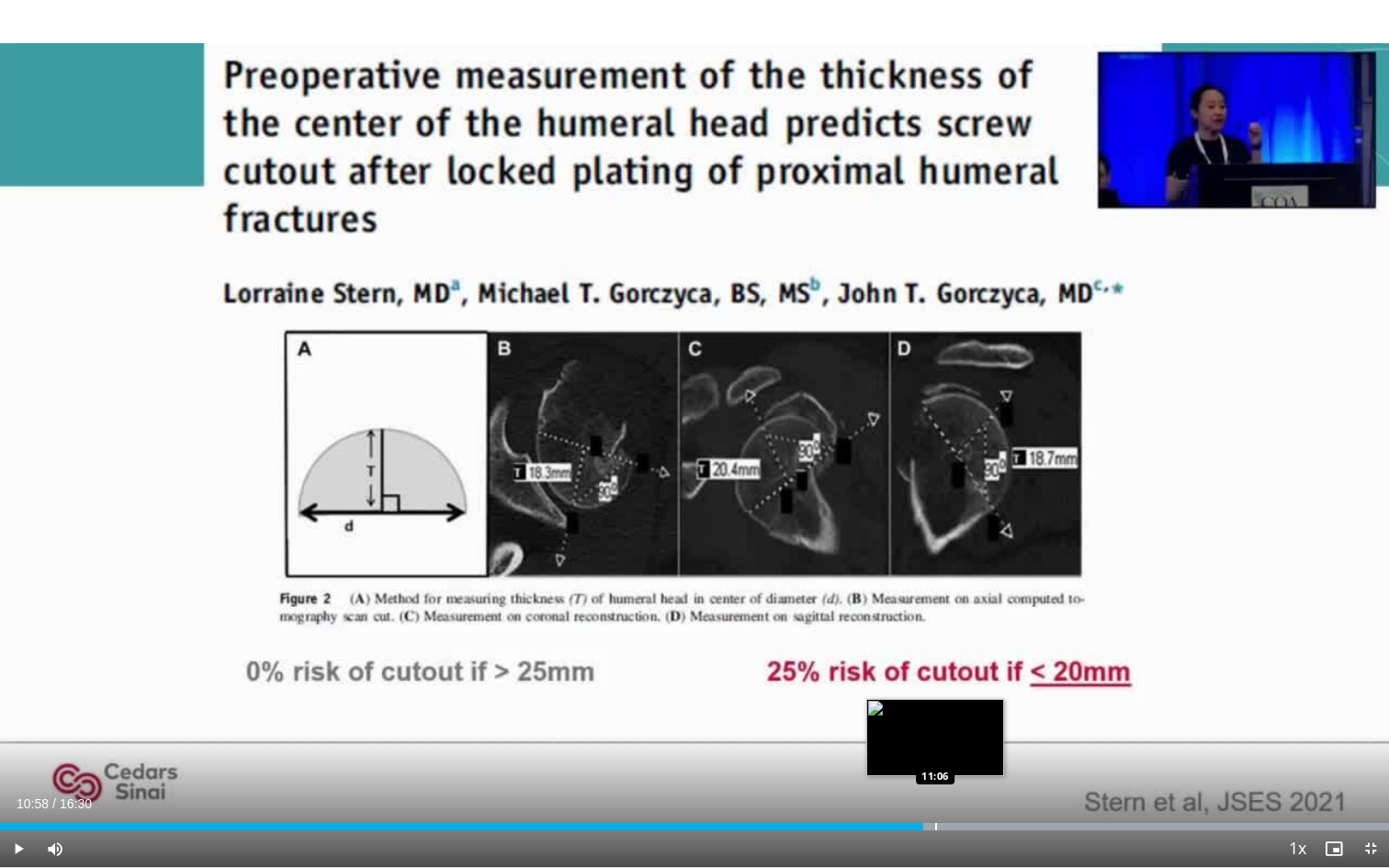 click at bounding box center [936, 827] 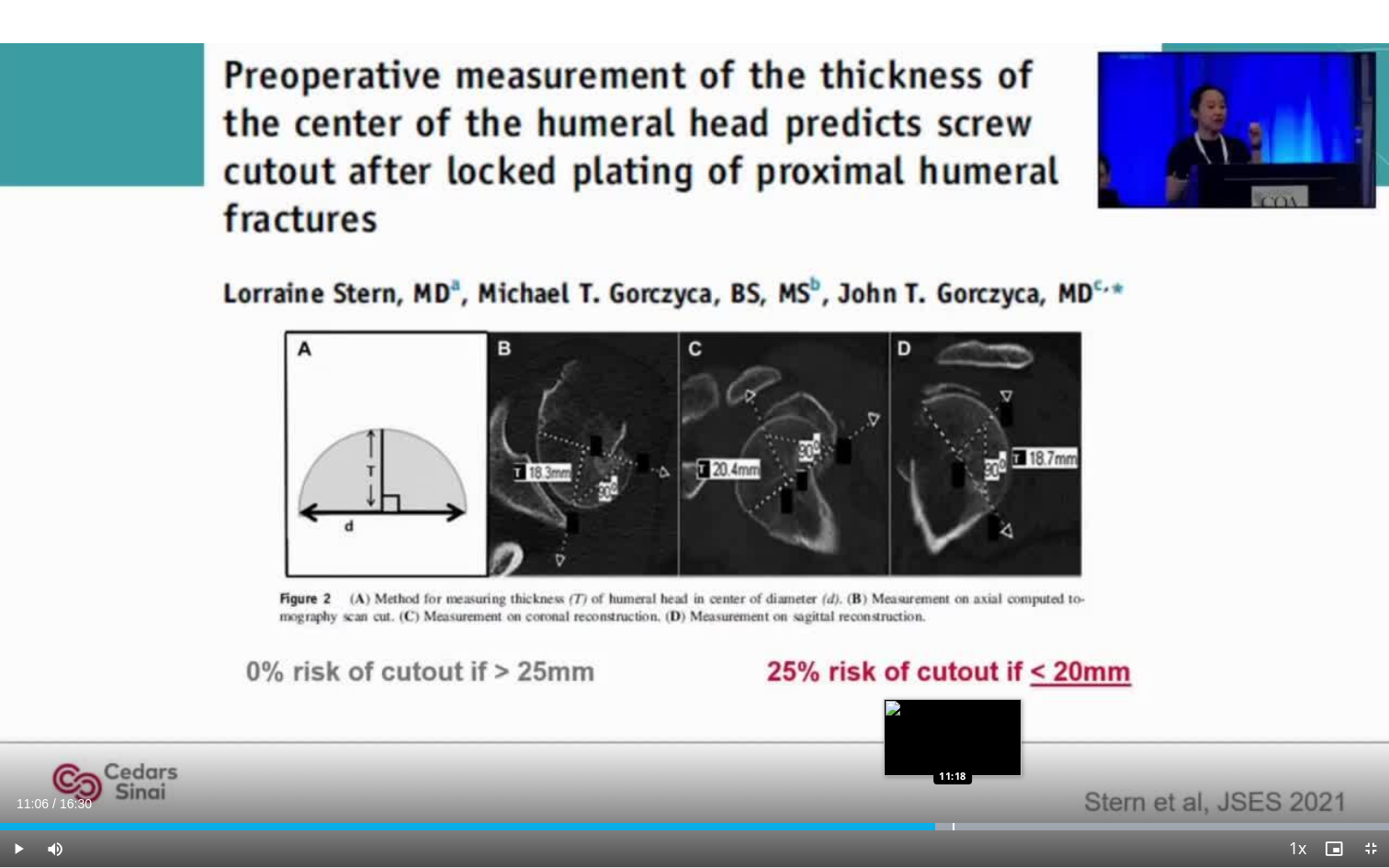 click at bounding box center (954, 827) 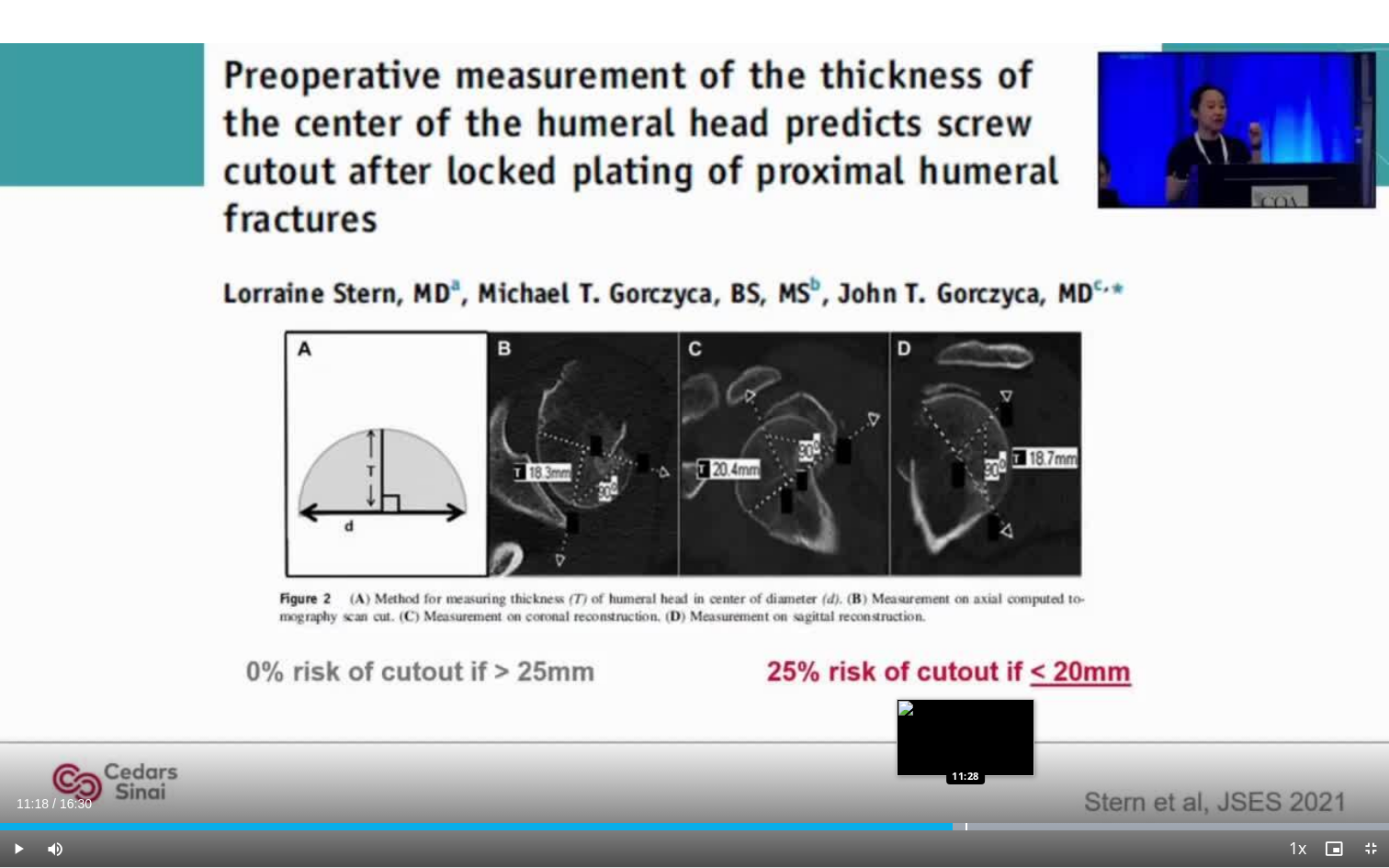 click at bounding box center [966, 827] 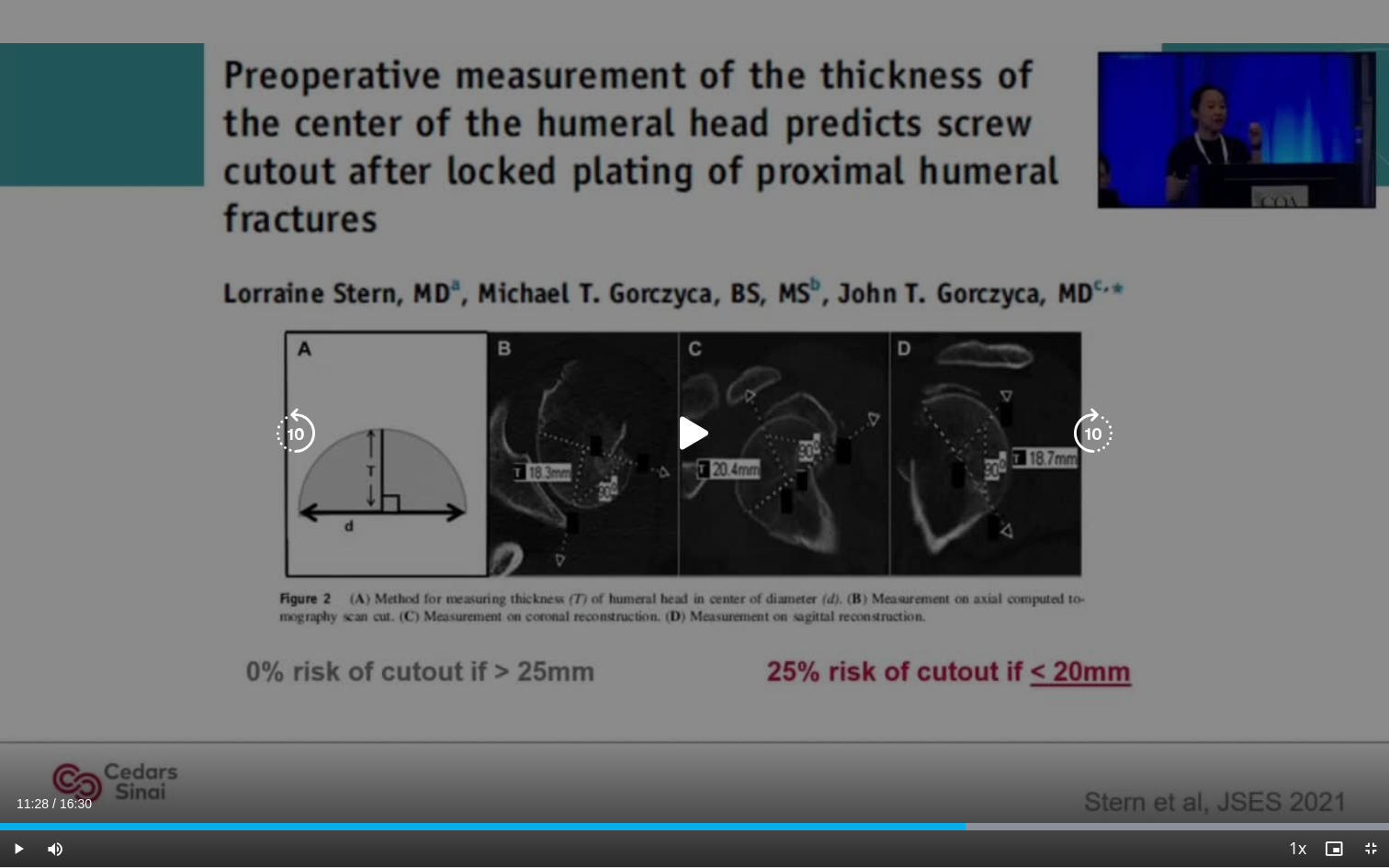 click on "10 seconds
Tap to unmute" at bounding box center [694, 434] 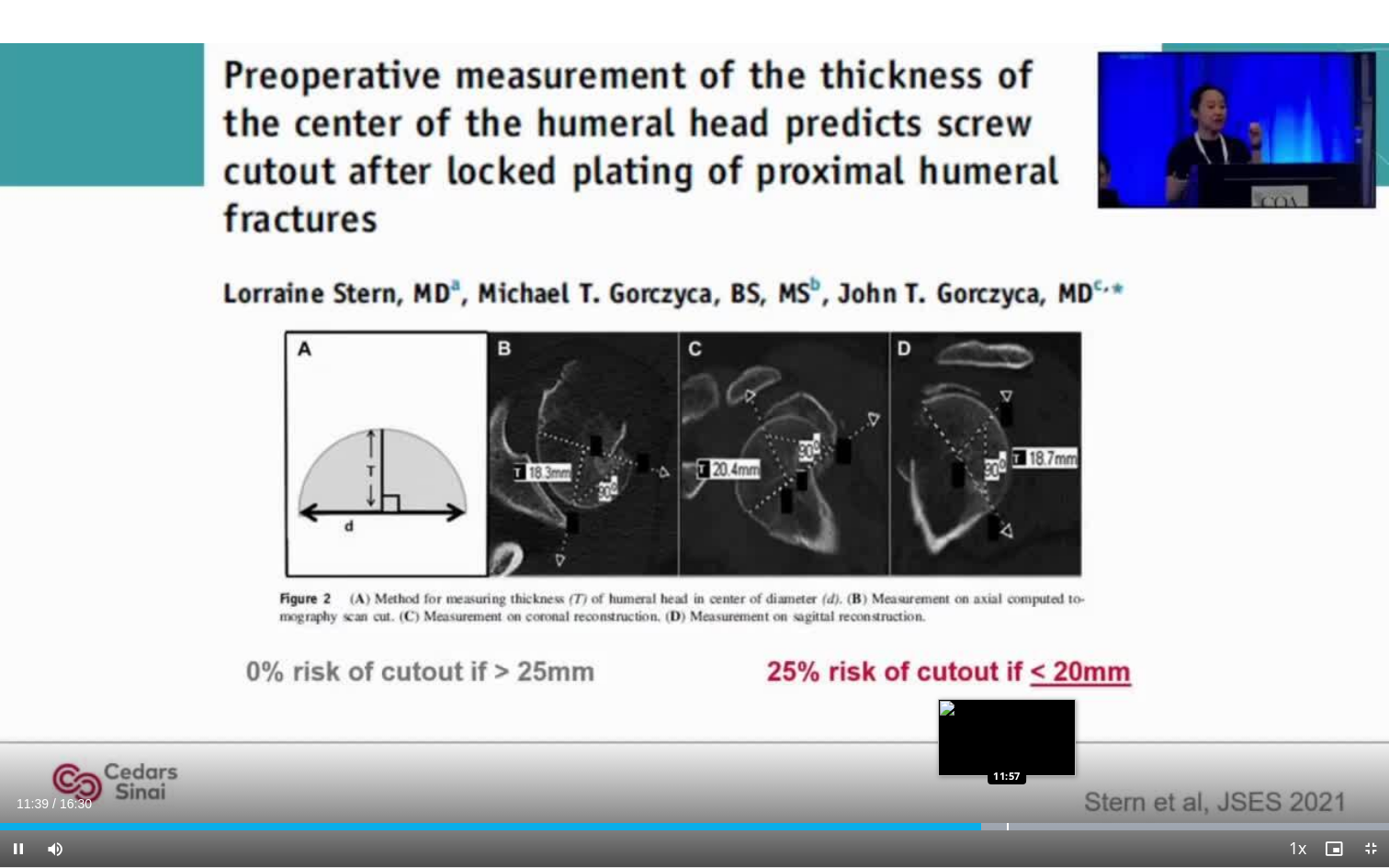 click at bounding box center [1008, 827] 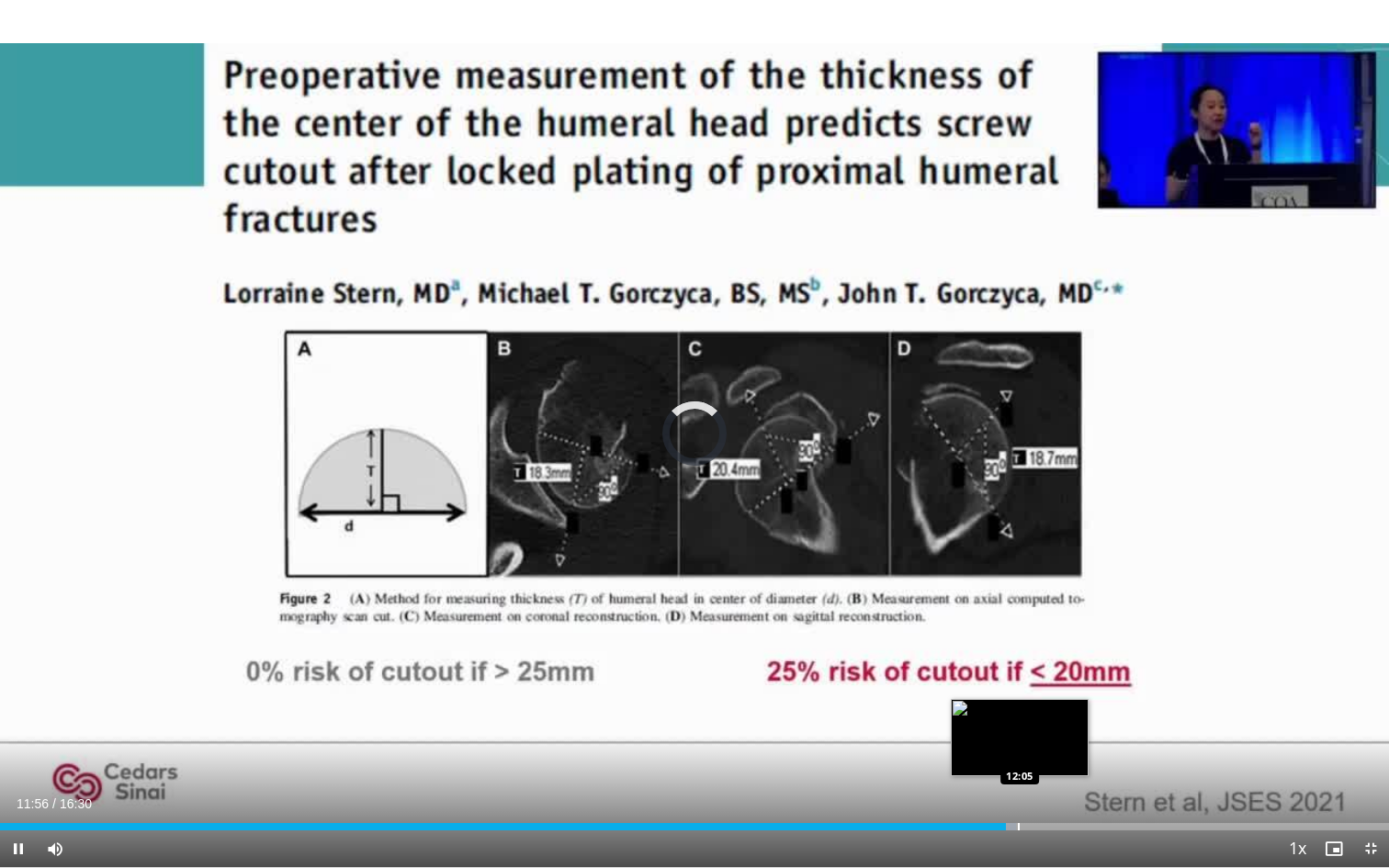 click at bounding box center [1019, 827] 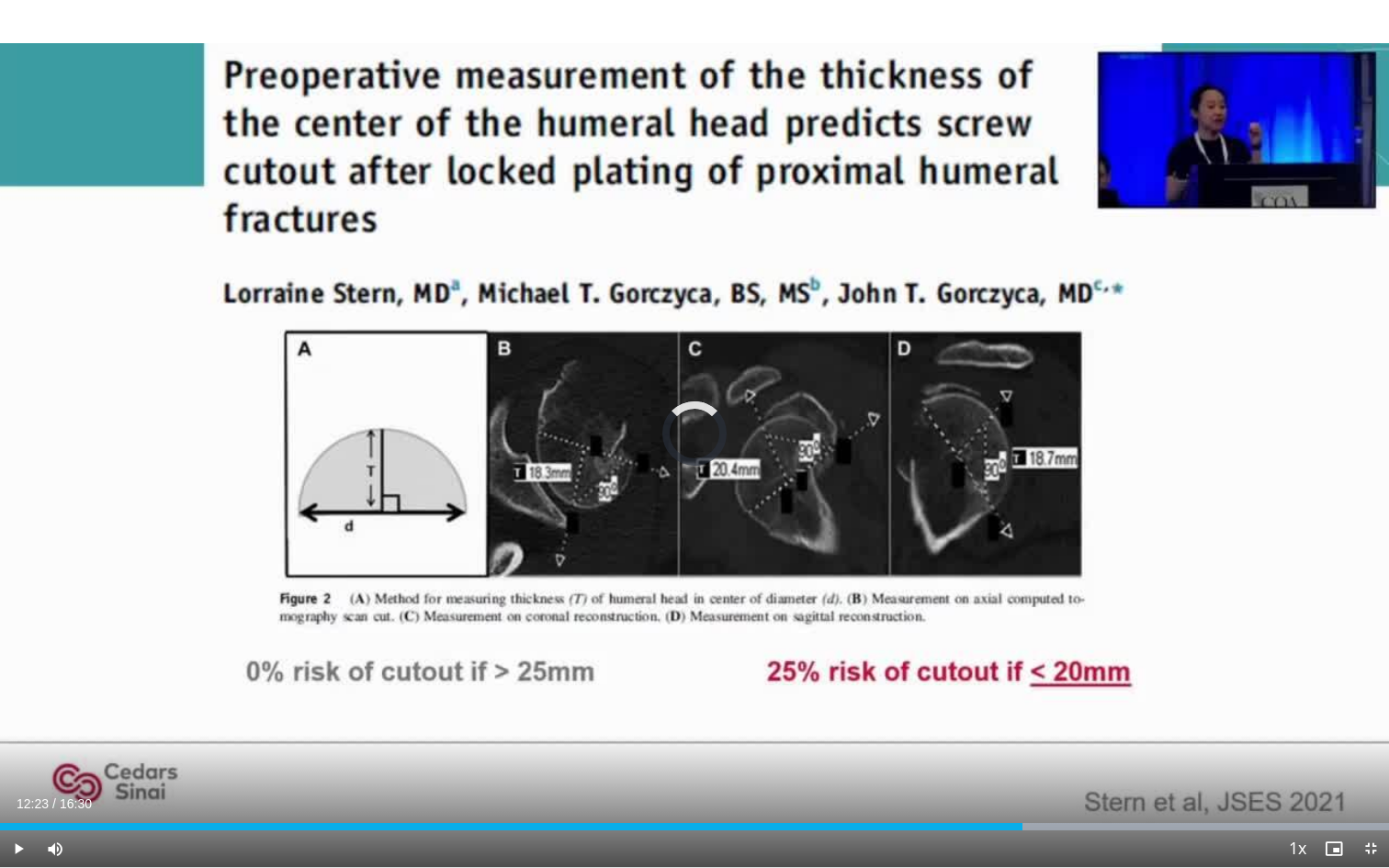 click at bounding box center [1044, 827] 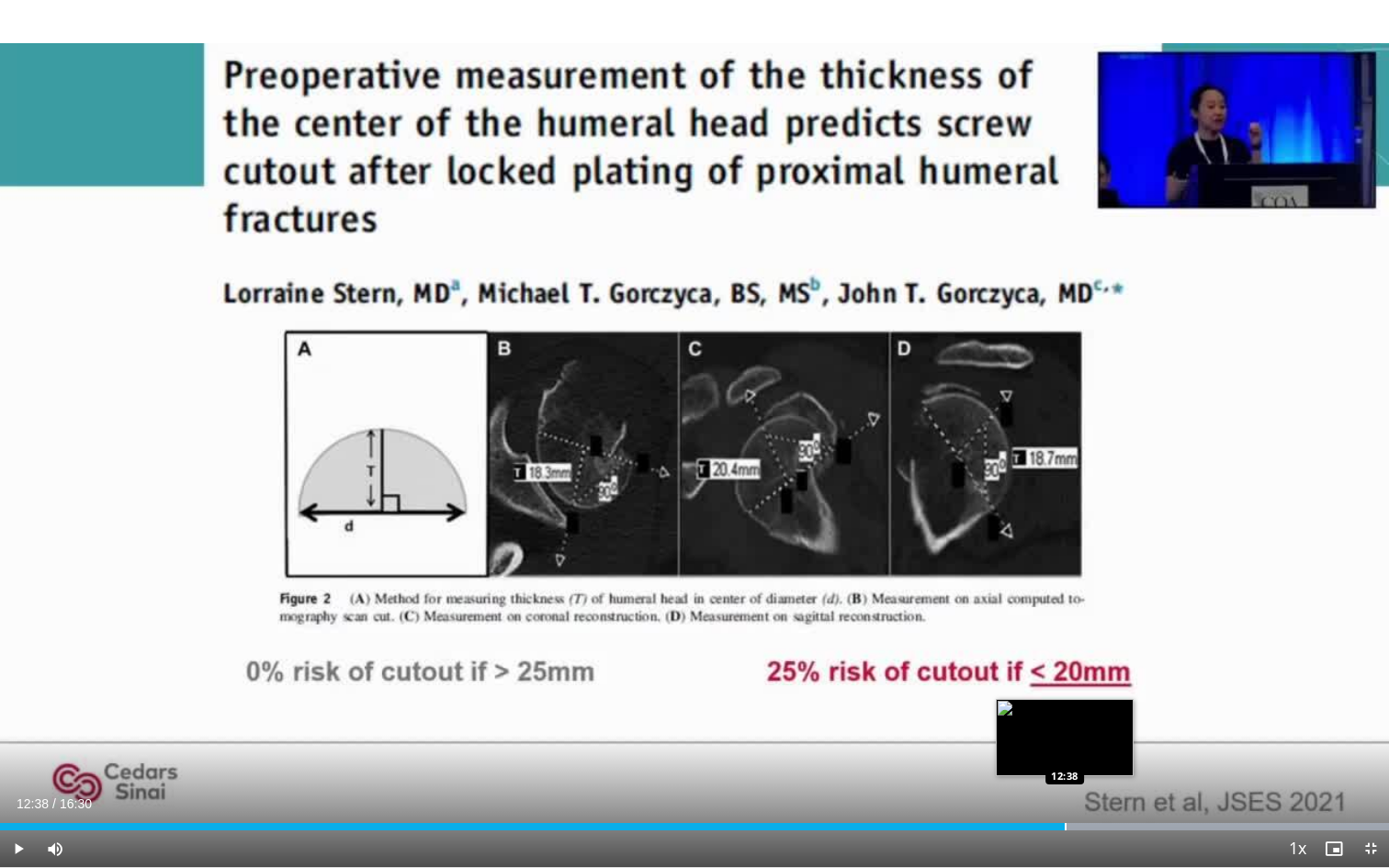 click at bounding box center [1066, 827] 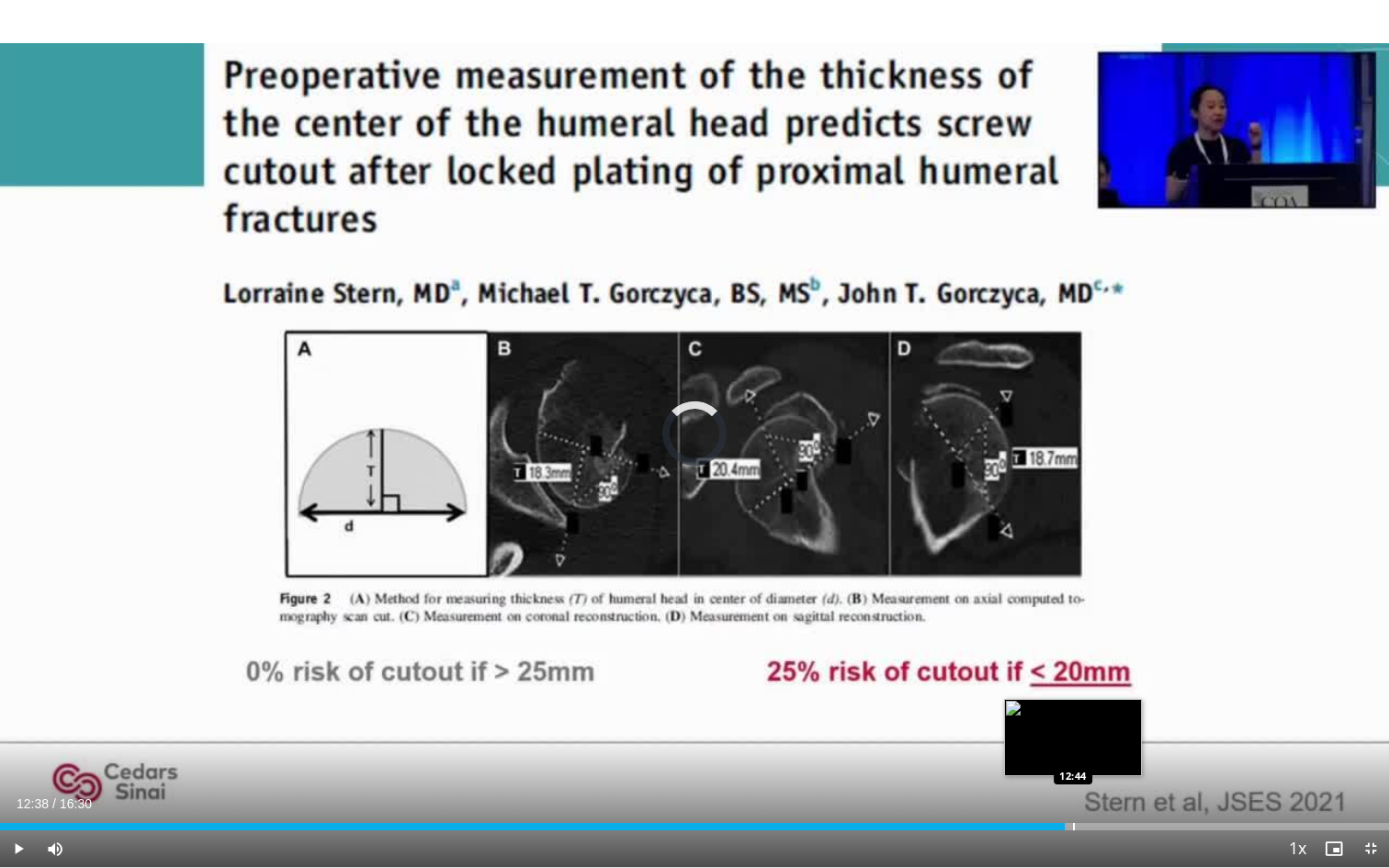 click at bounding box center [1074, 827] 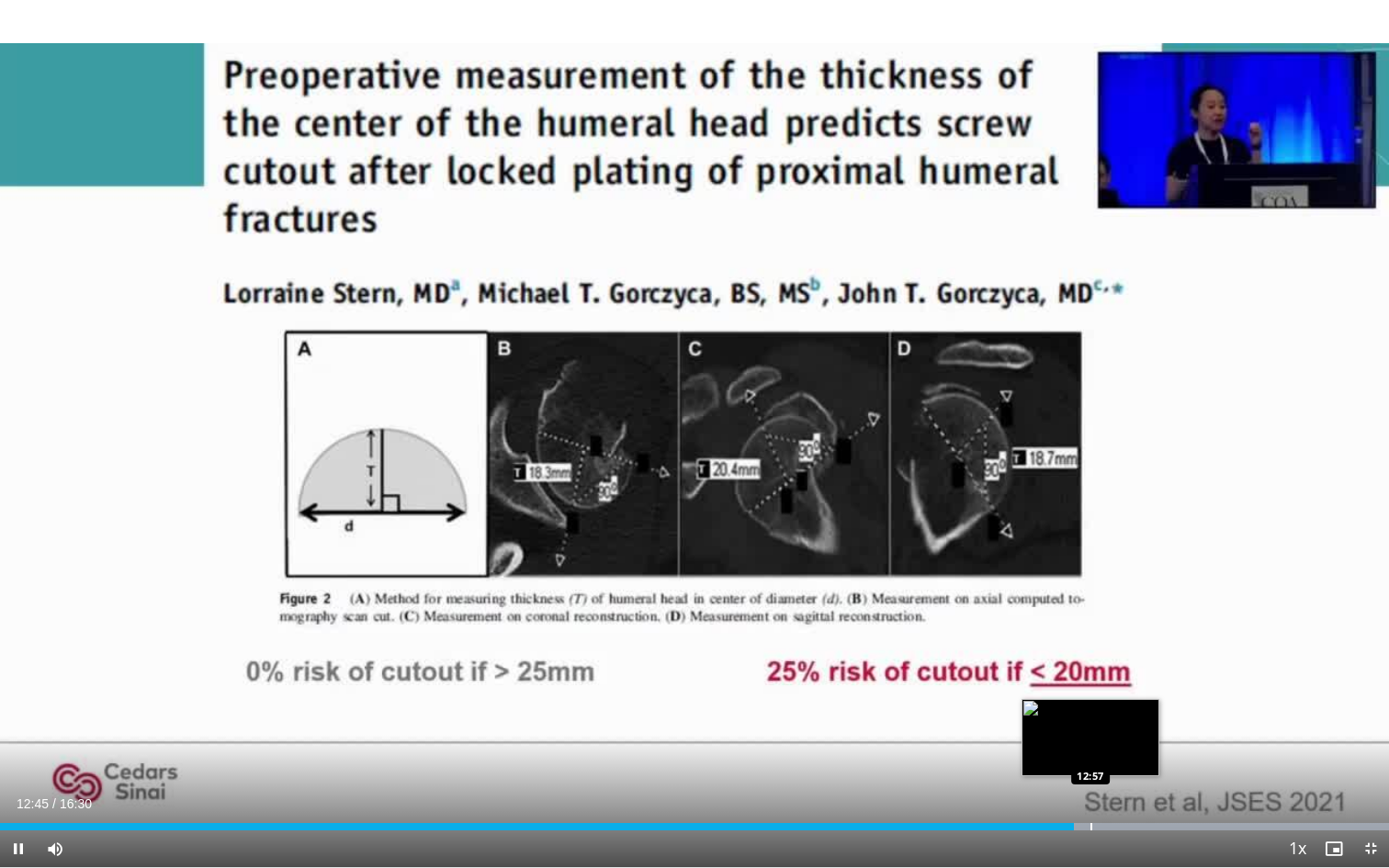 click on "Loaded :  99.99% 12:45 12:57" at bounding box center [694, 821] 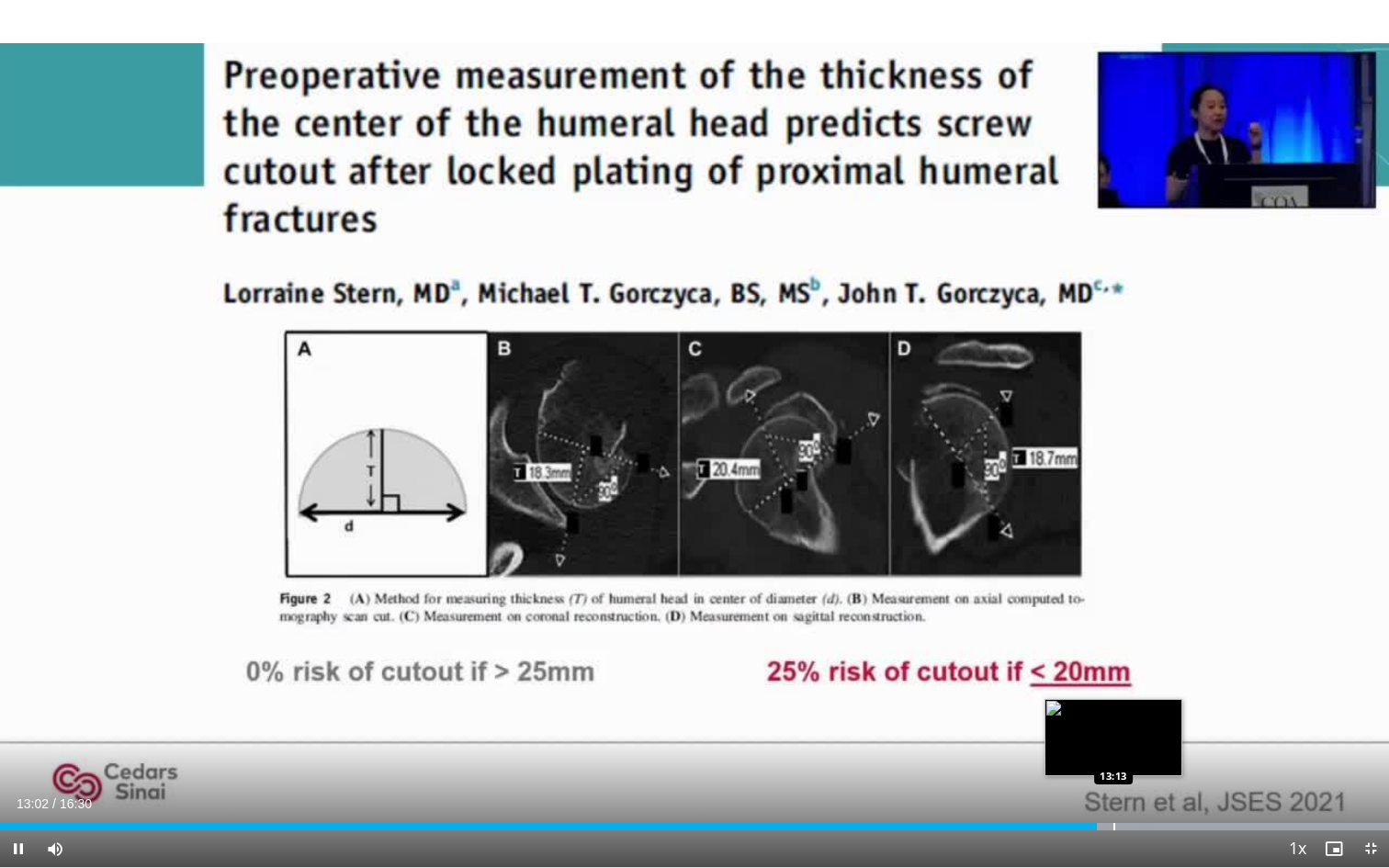 click on "Loaded :  99.99% 13:02 13:13" at bounding box center [694, 821] 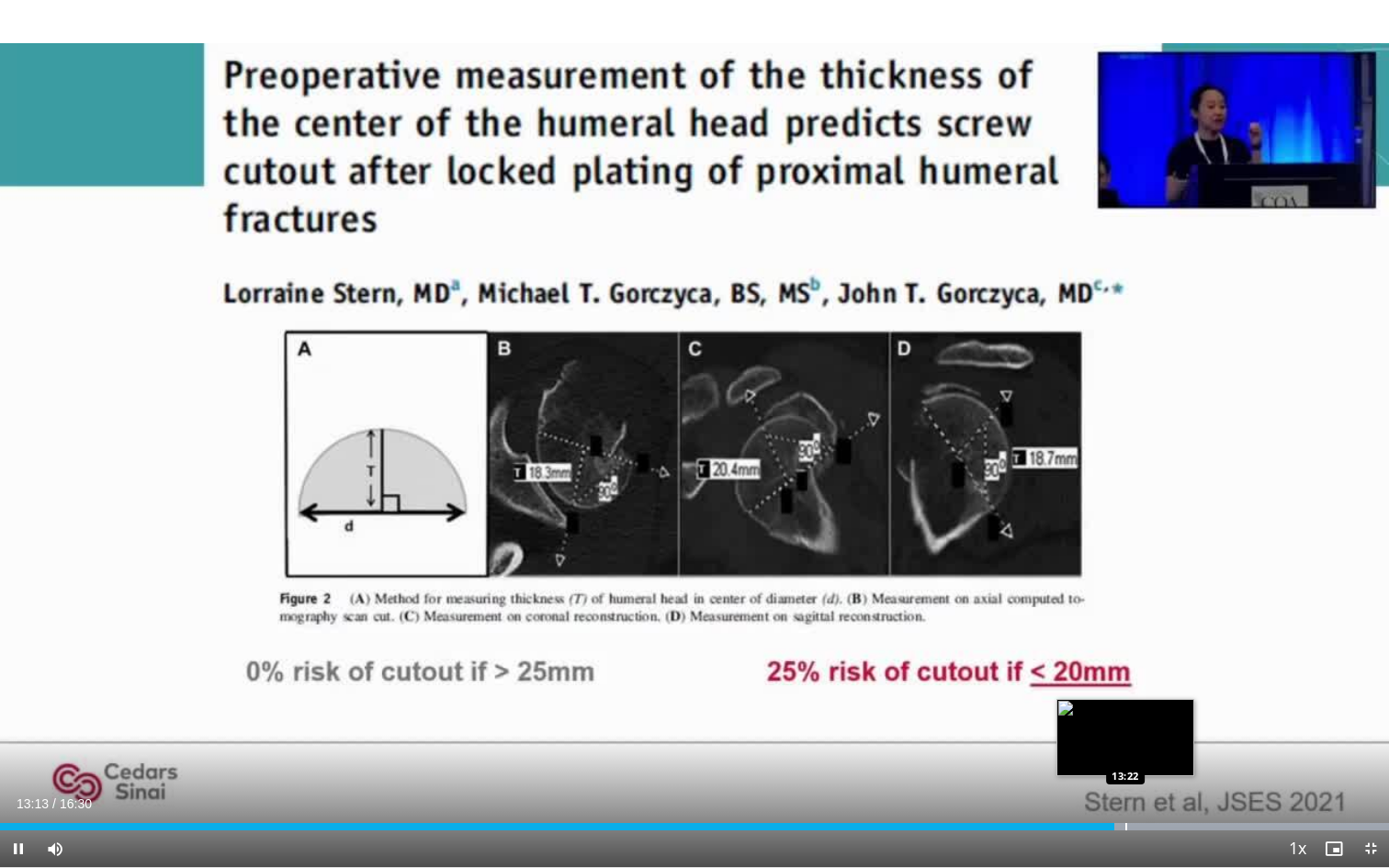 click on "Loaded :  99.99% 13:13 13:22" at bounding box center [694, 821] 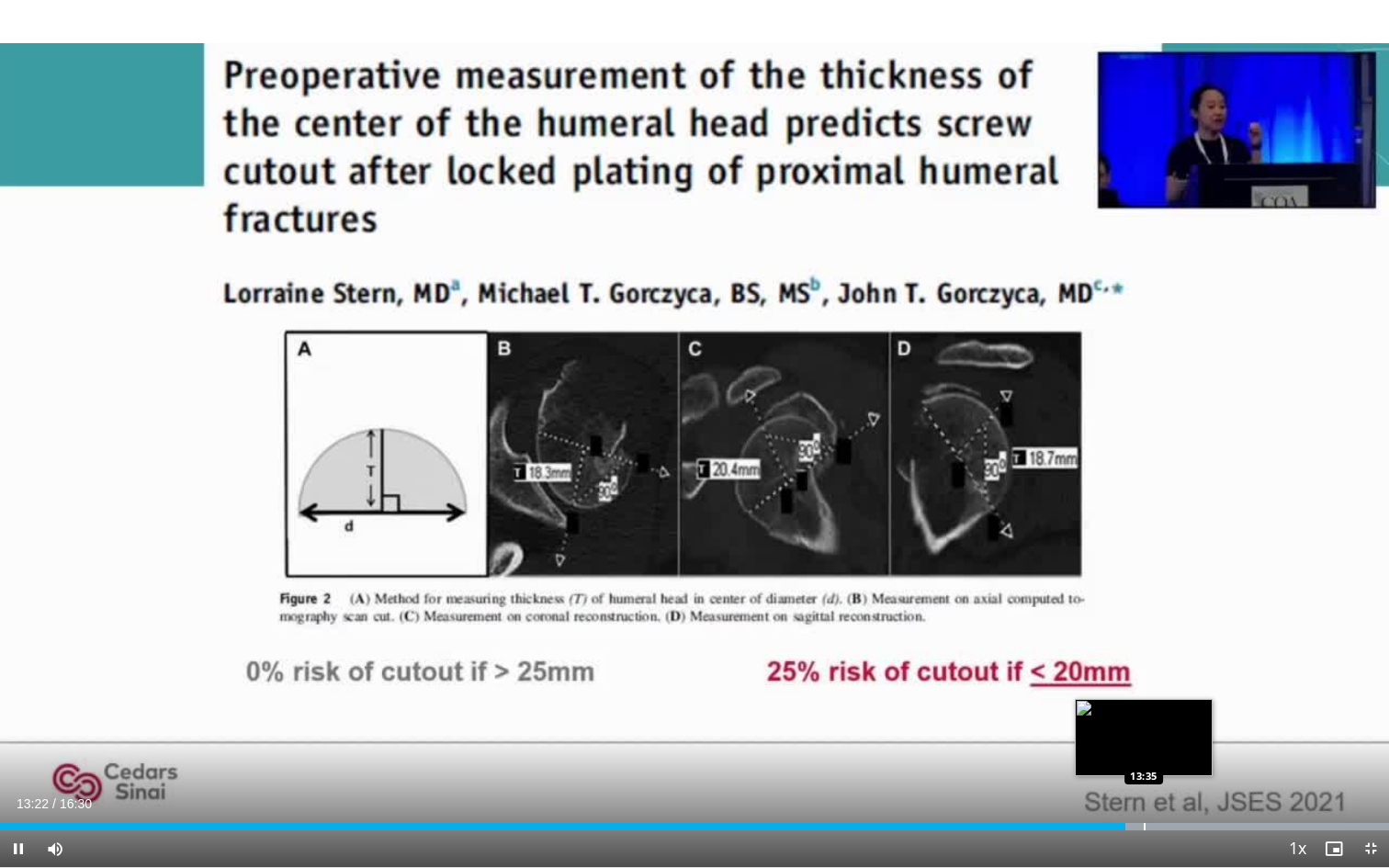 click on "Loaded :  99.99% 13:22 13:35" at bounding box center [694, 821] 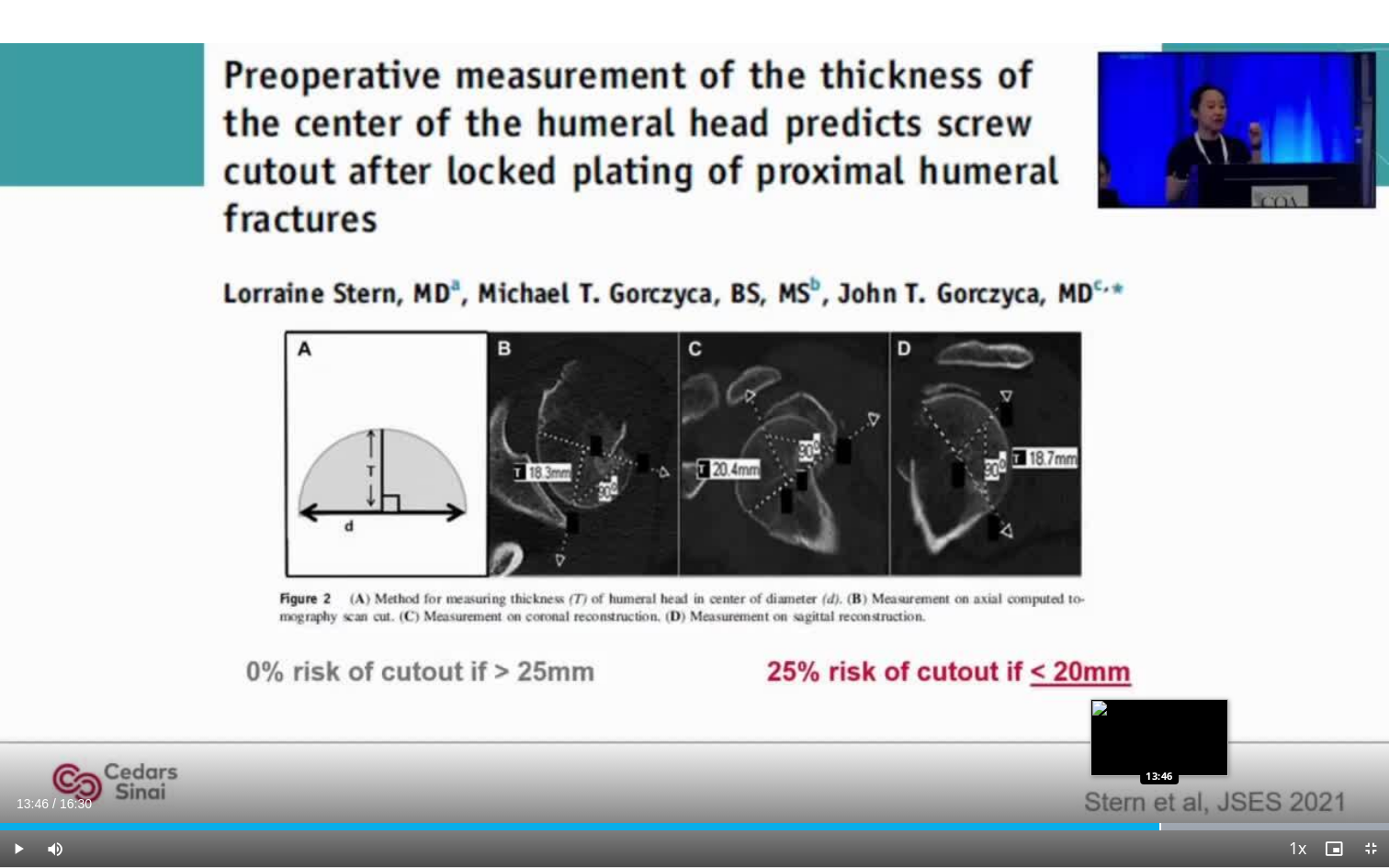 click on "Loaded :  99.99% 13:36 13:46" at bounding box center [694, 821] 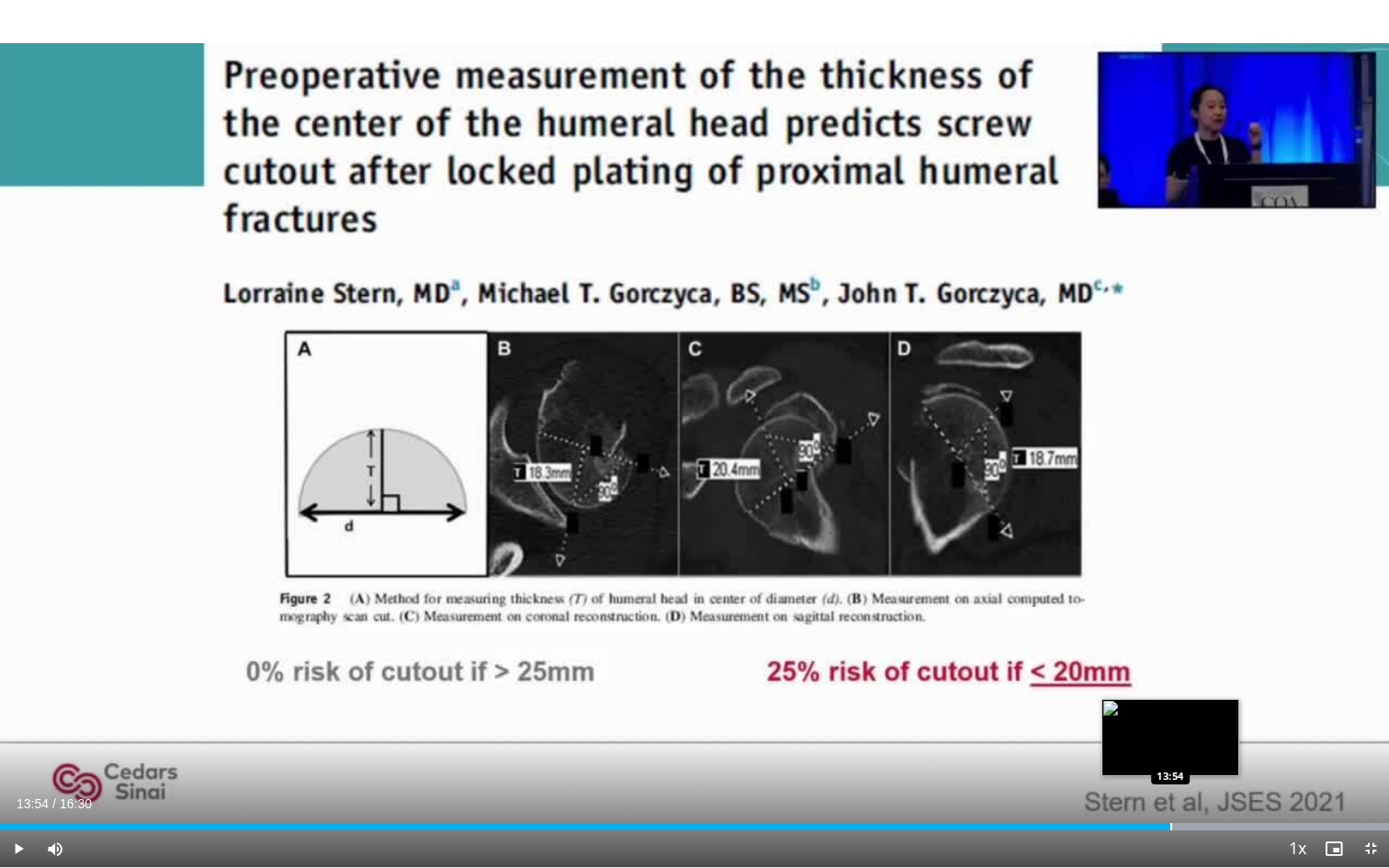 click on "Loaded :  99.99% 13:54 13:54" at bounding box center (694, 821) 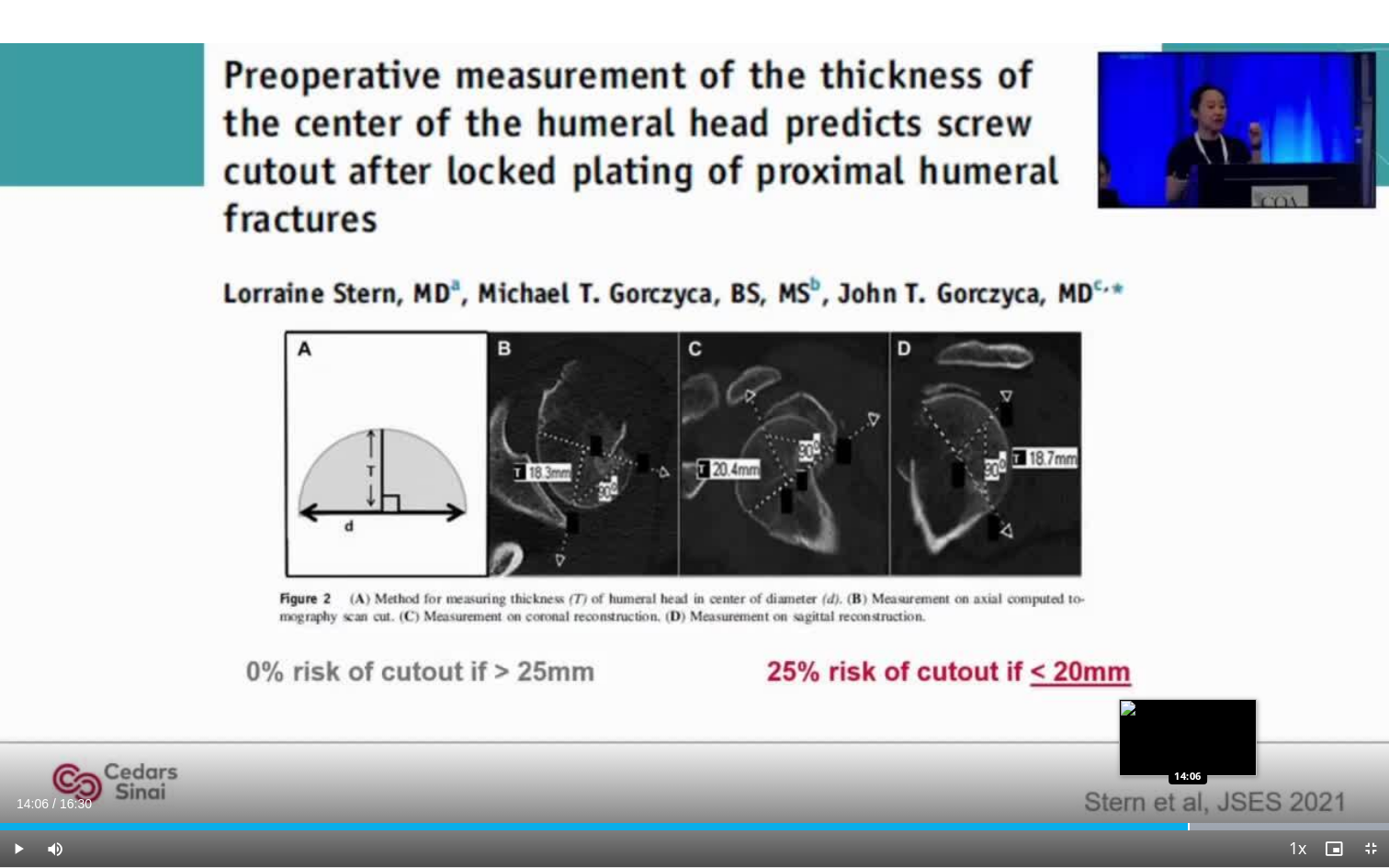 click on "Loaded :  99.99% 14:06 14:06" at bounding box center (694, 821) 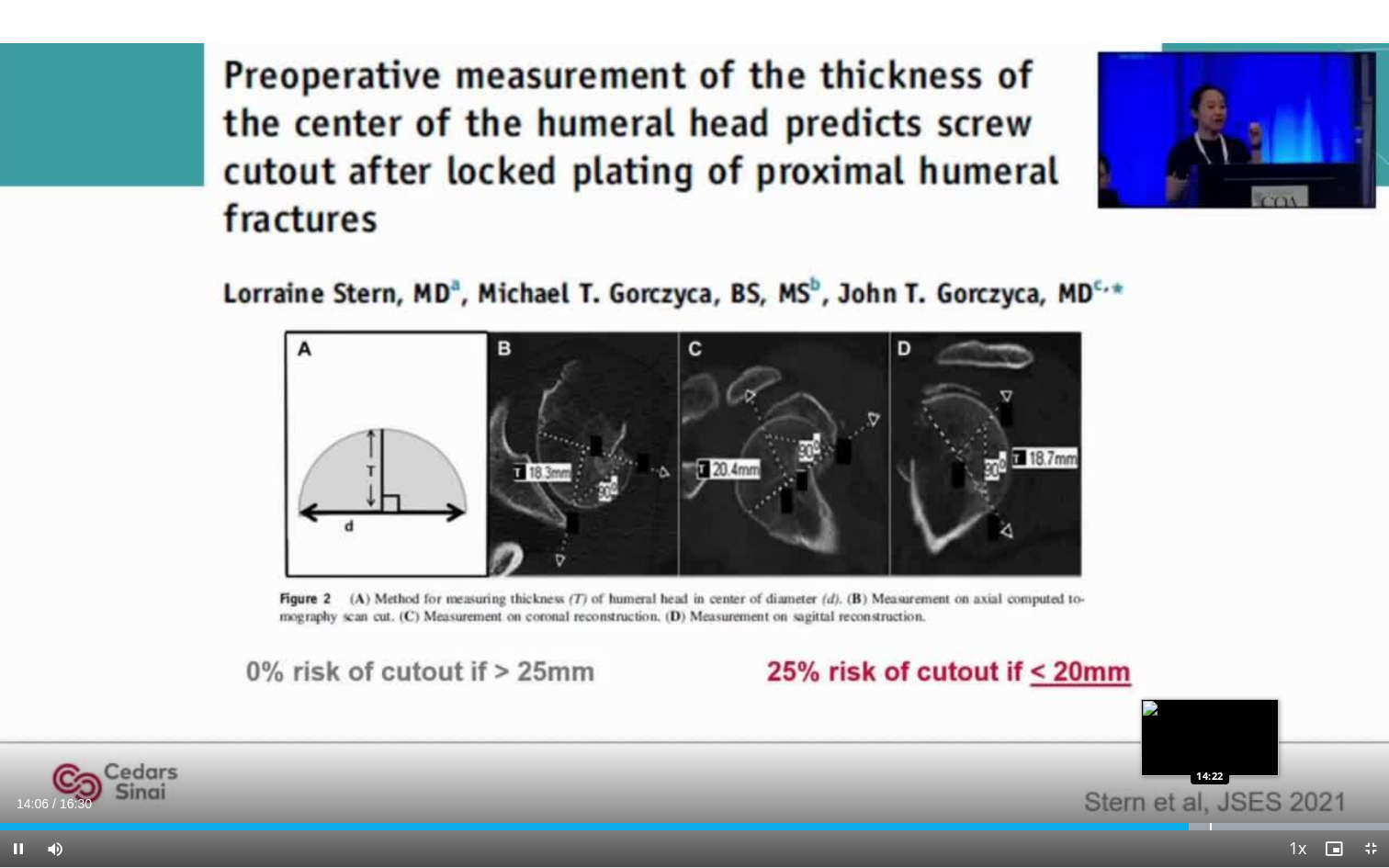 click on "Loaded :  99.99% 14:07 14:22" at bounding box center (694, 821) 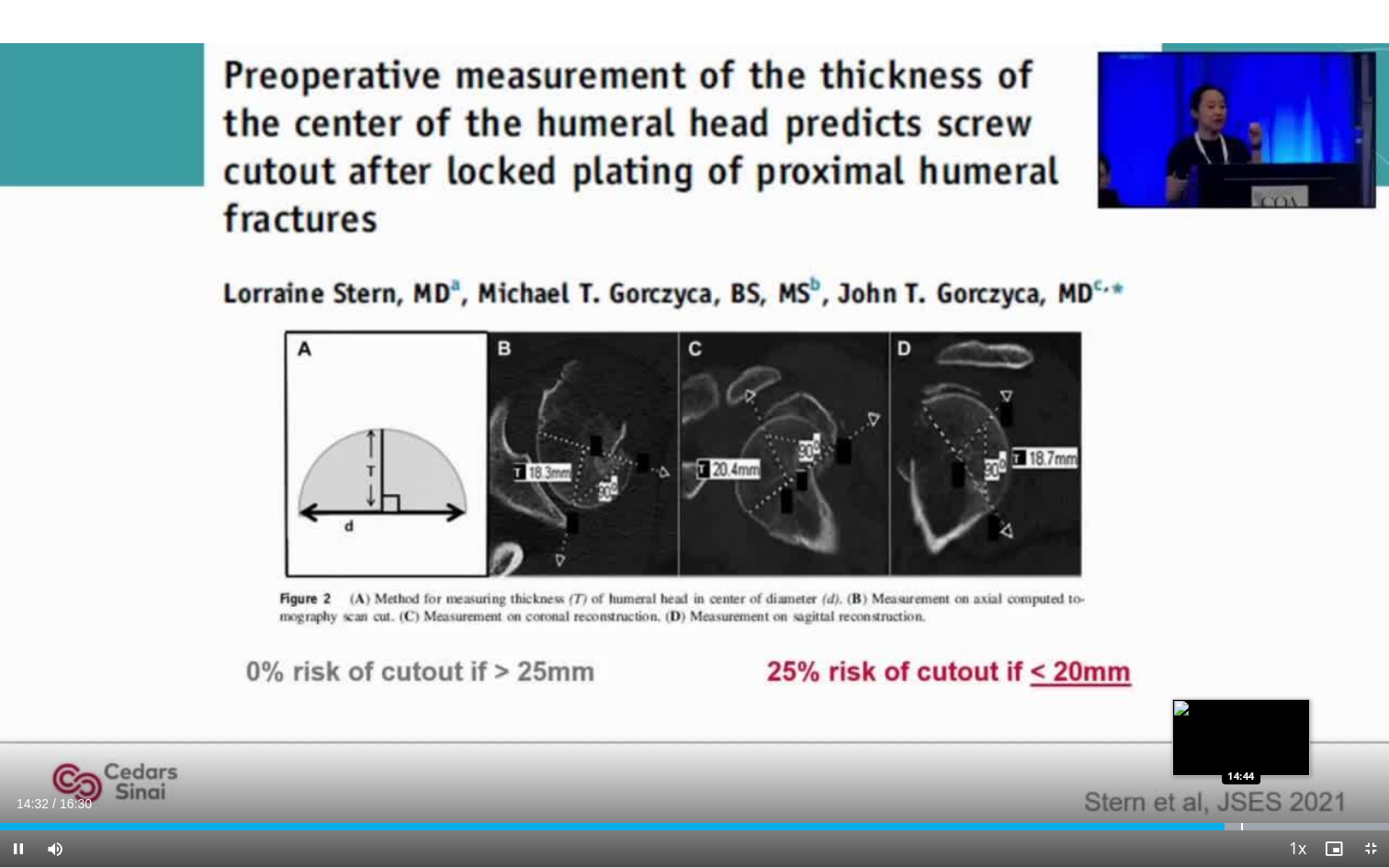 click at bounding box center [1242, 827] 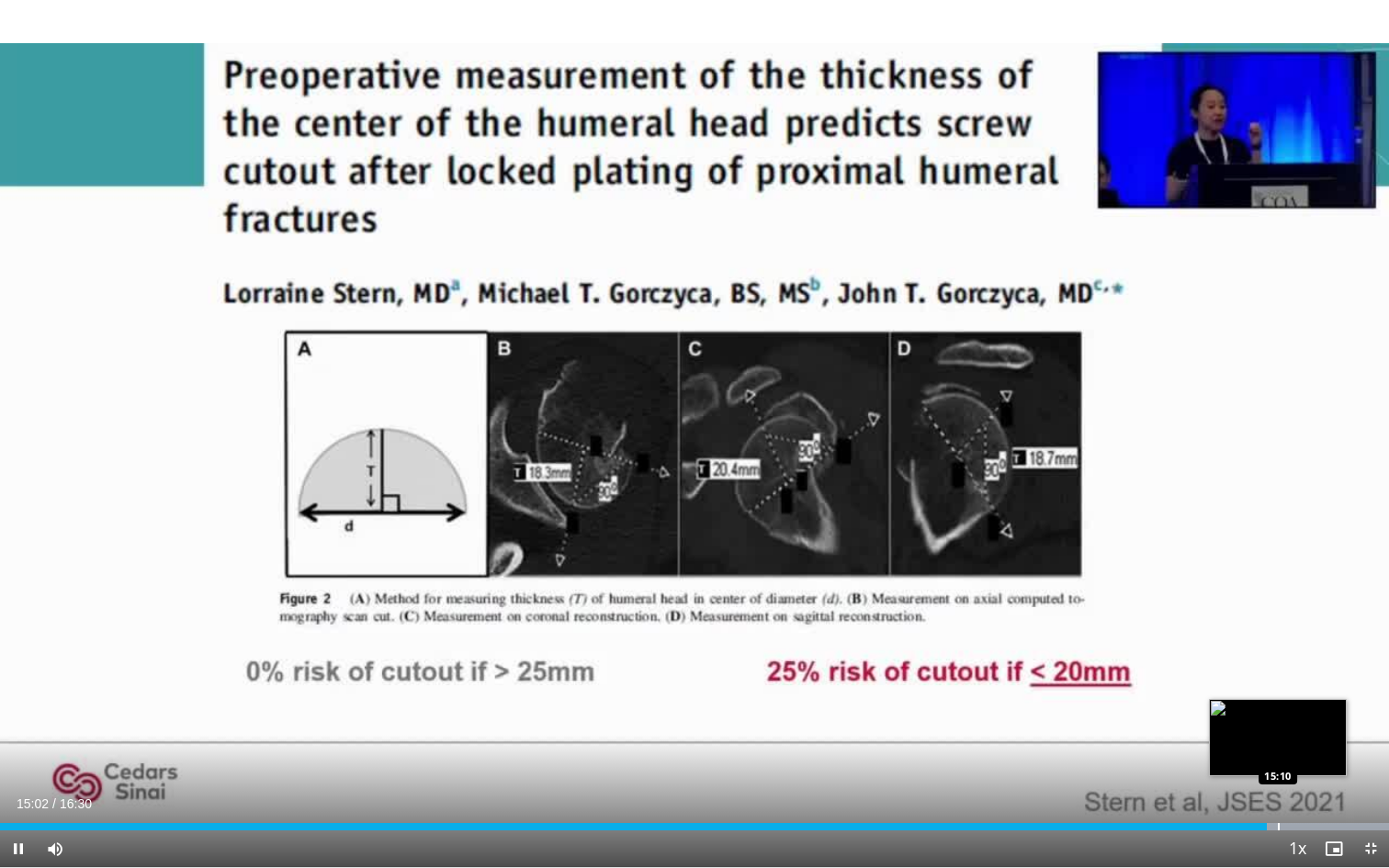 click at bounding box center [1279, 827] 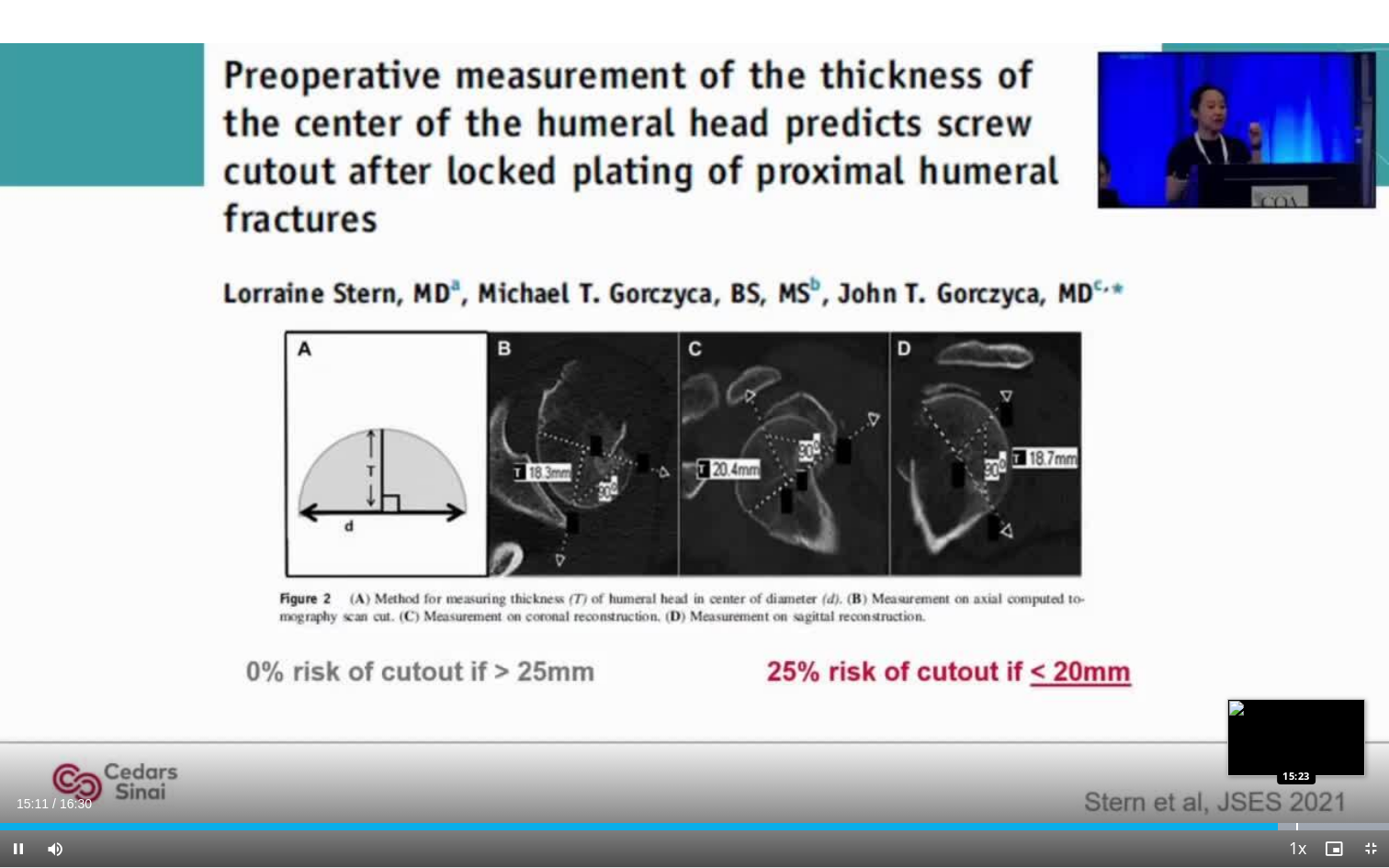 click at bounding box center [1297, 827] 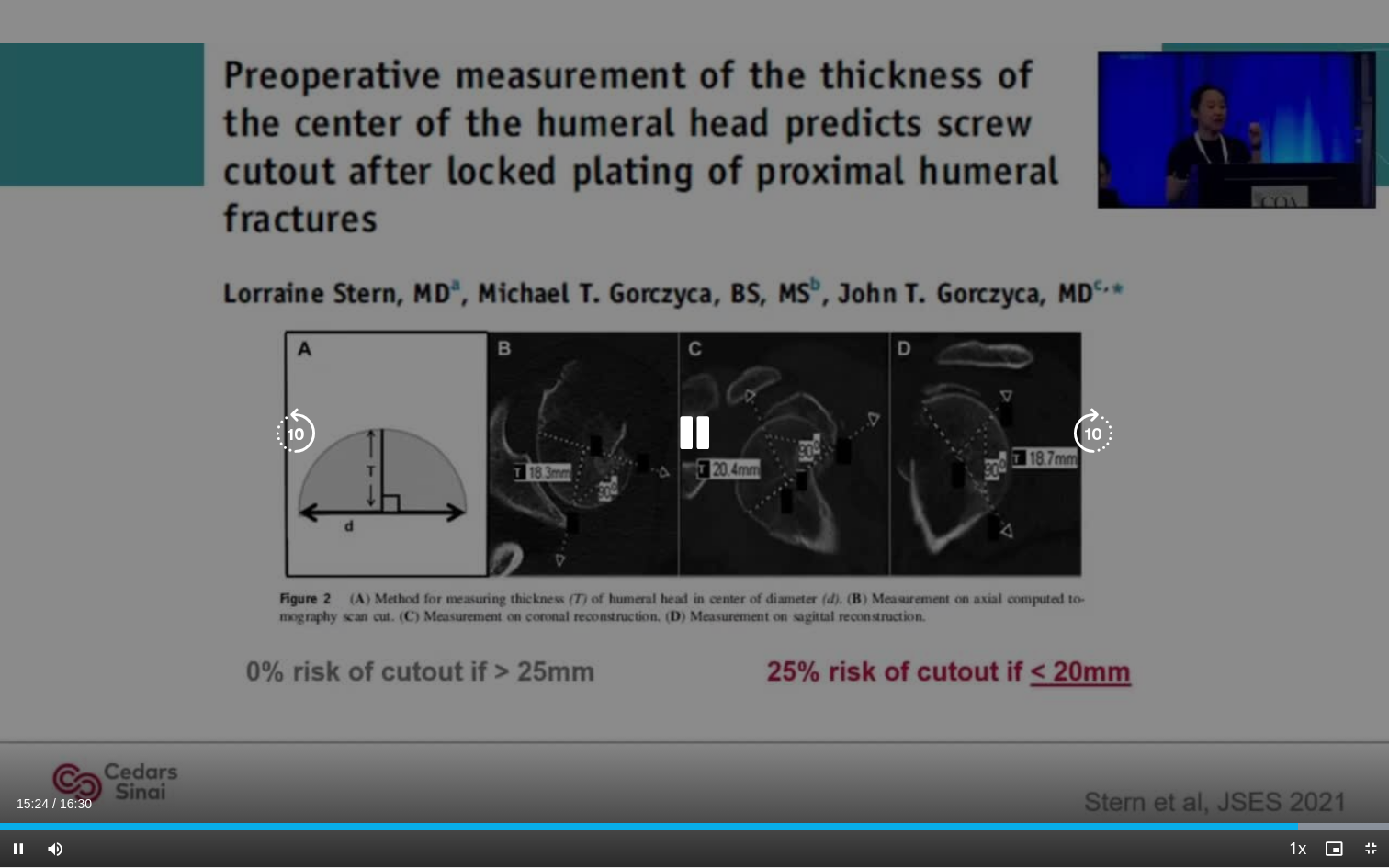 click on "**********" at bounding box center [694, 434] 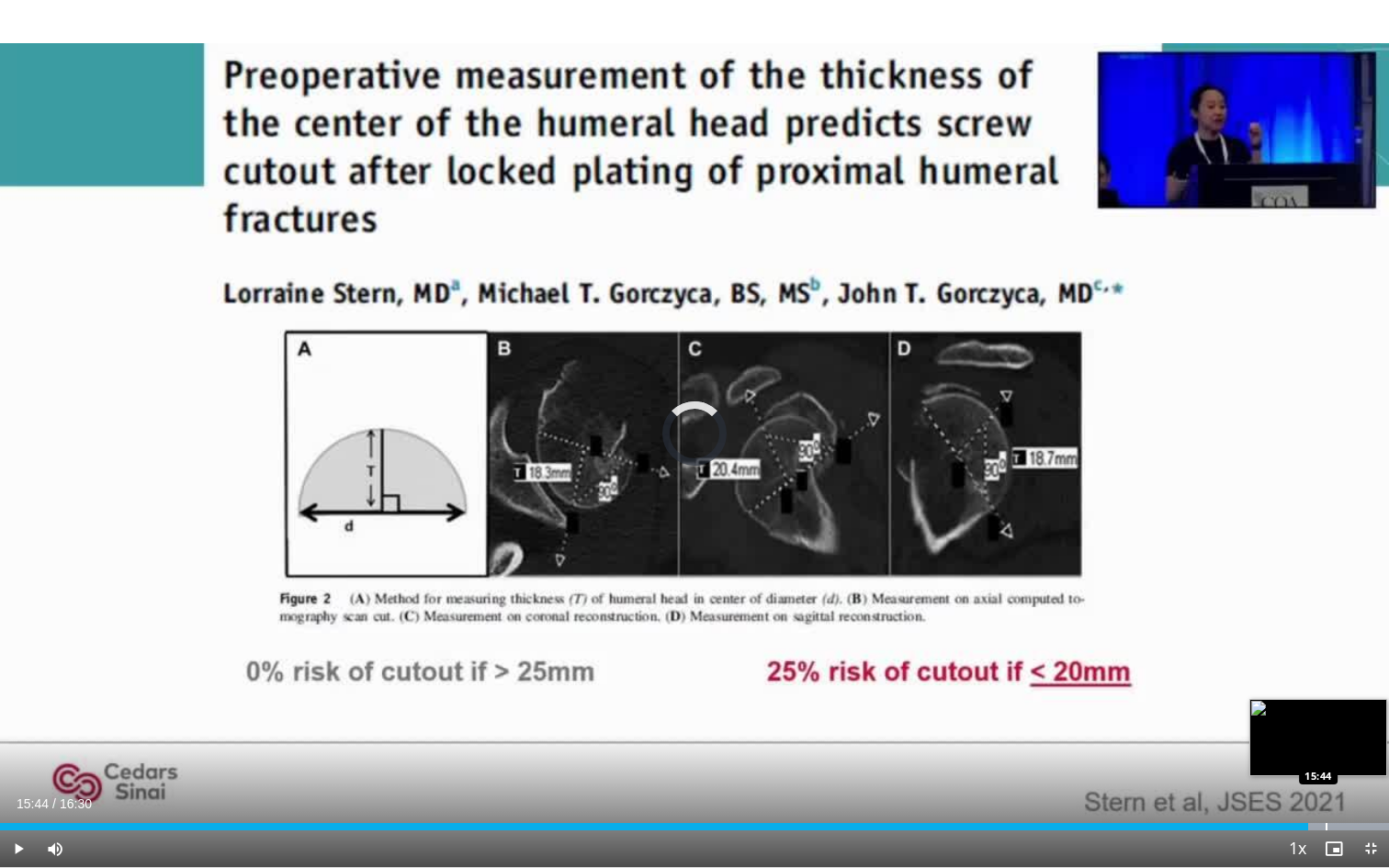 click on "Loaded :  99.99% 15:32 15:44" at bounding box center (694, 821) 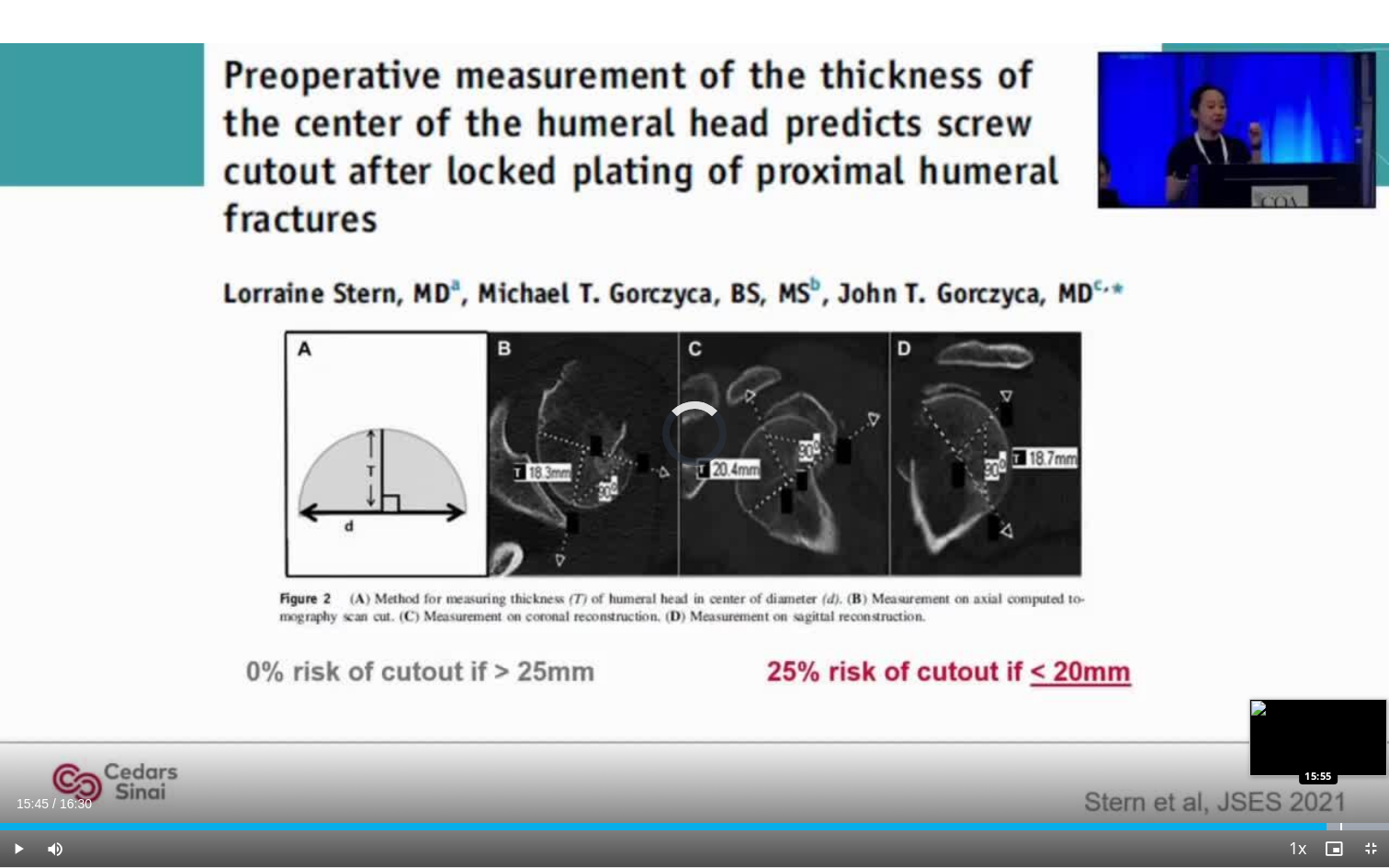 click on "Loaded :  99.99% 15:45 15:55" at bounding box center (694, 821) 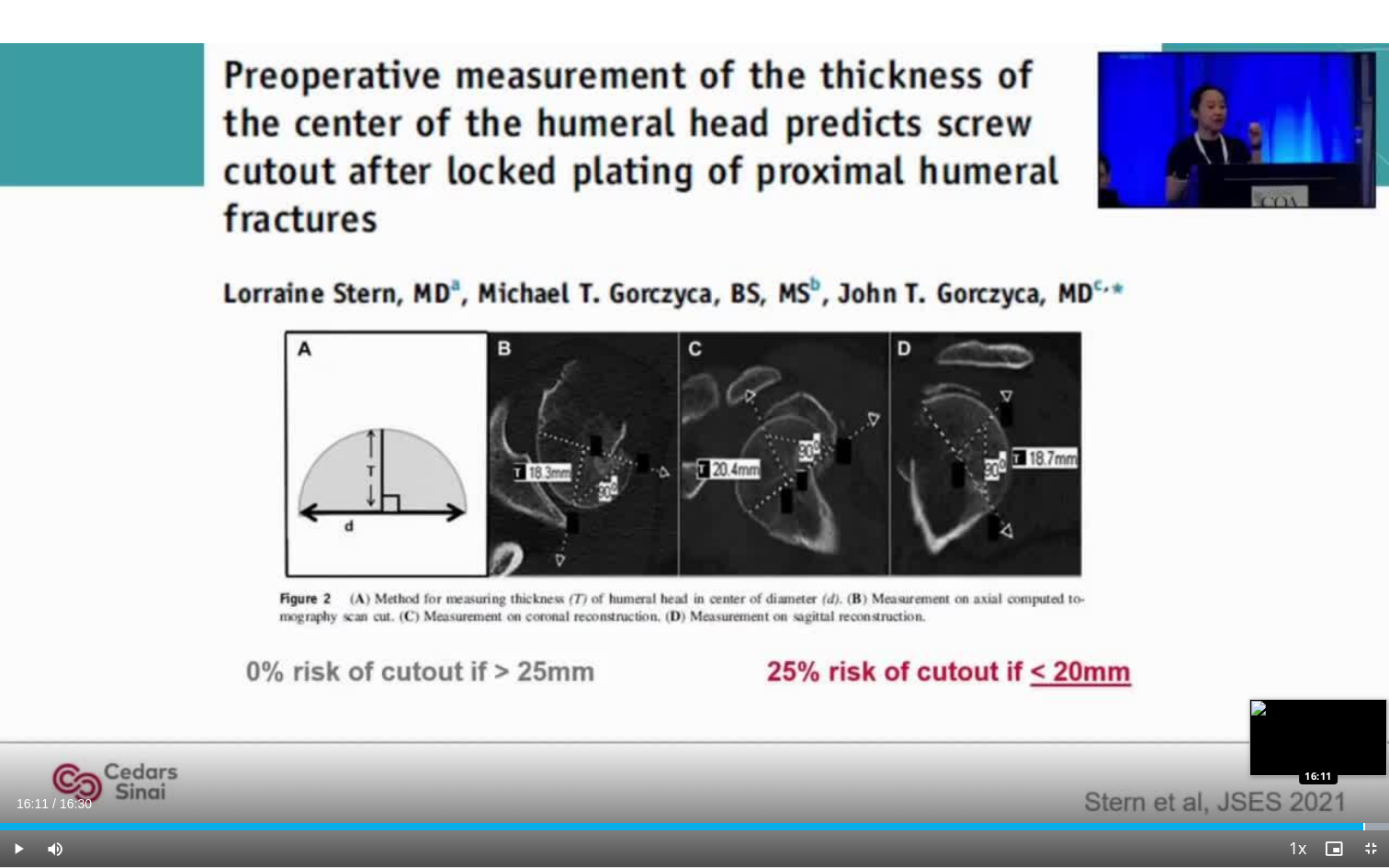 click on "Loaded :  99.99% 15:55 16:11" at bounding box center [694, 821] 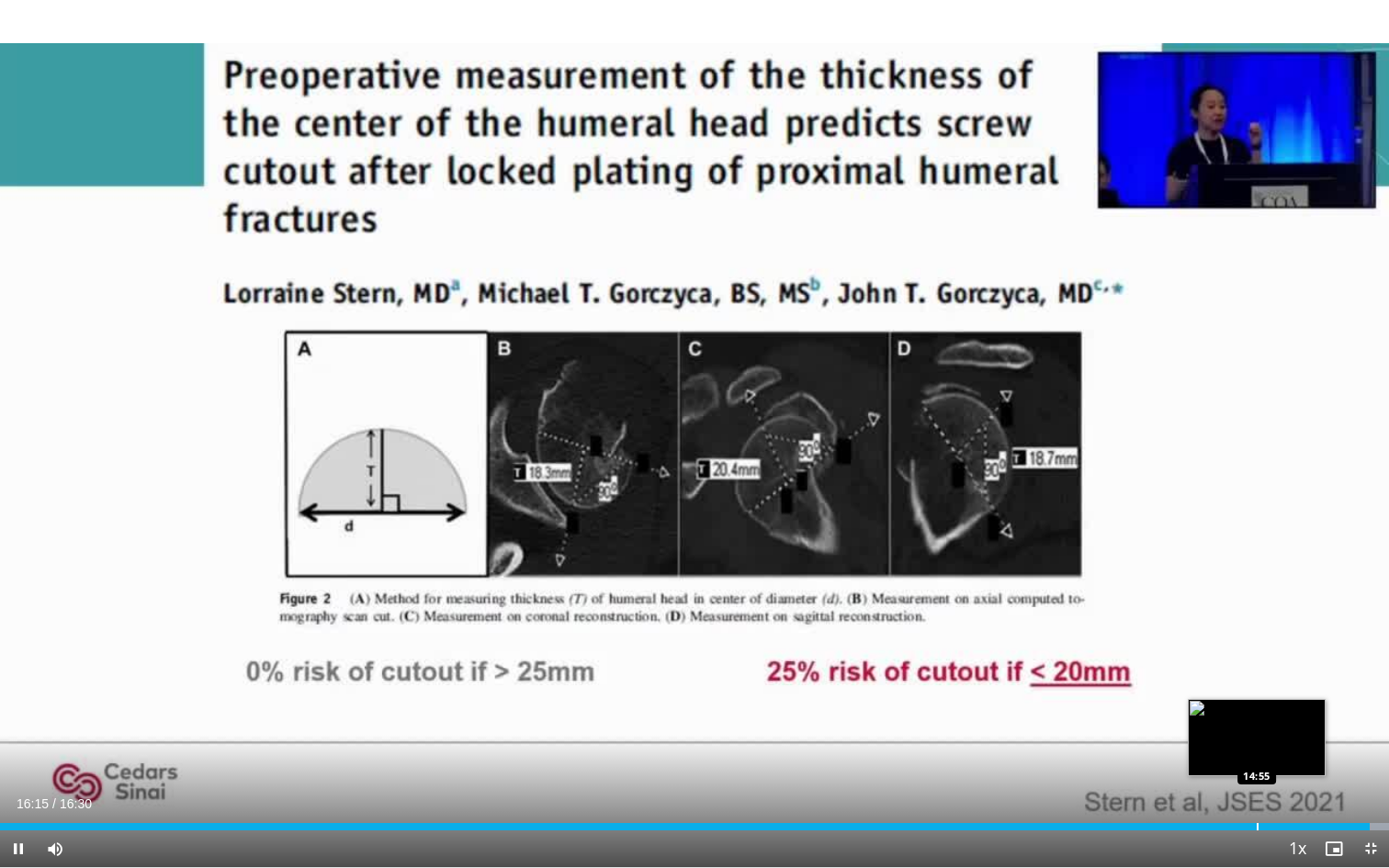 click at bounding box center (1258, 827) 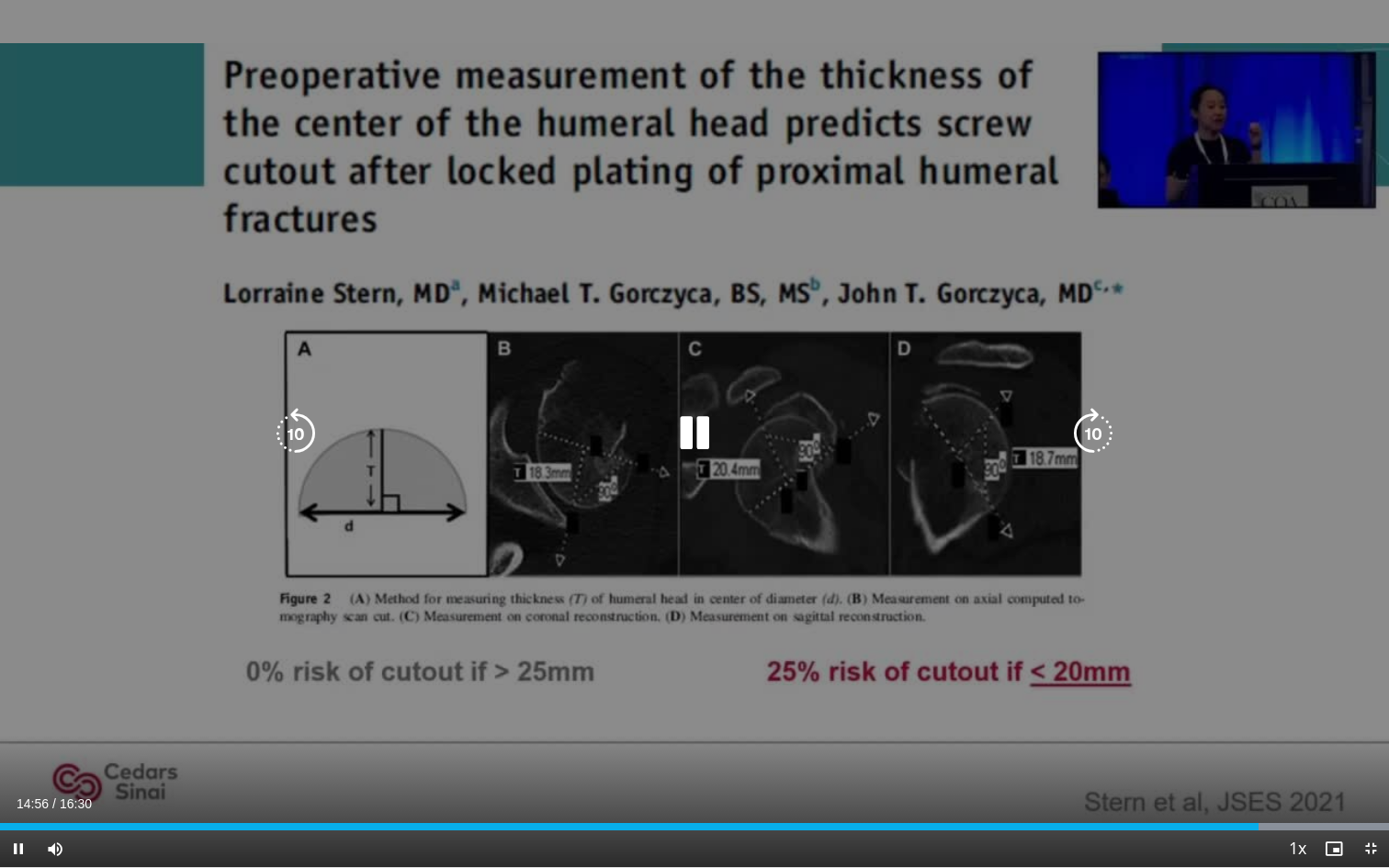 click on "10 seconds
Tap to unmute" at bounding box center (694, 434) 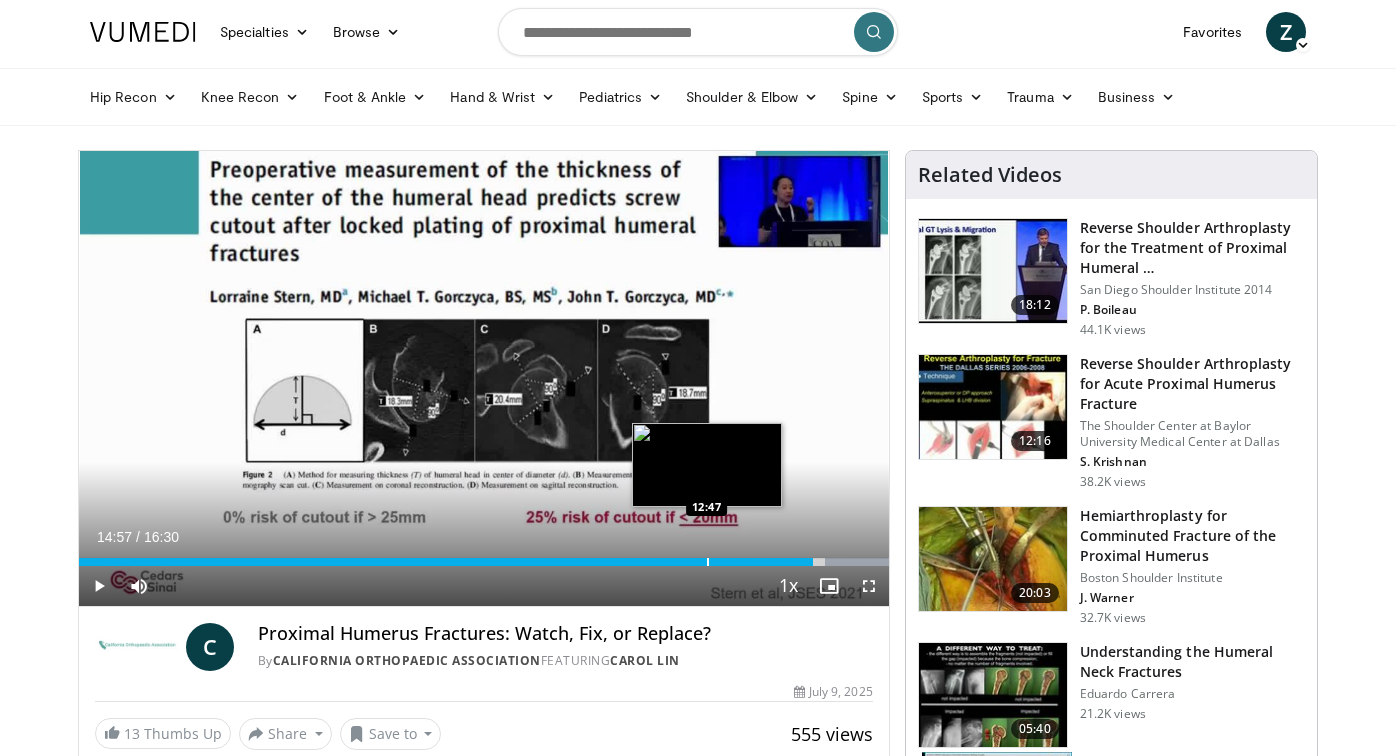 click on "Loaded :  99.99% 14:57 12:47" at bounding box center [484, 556] 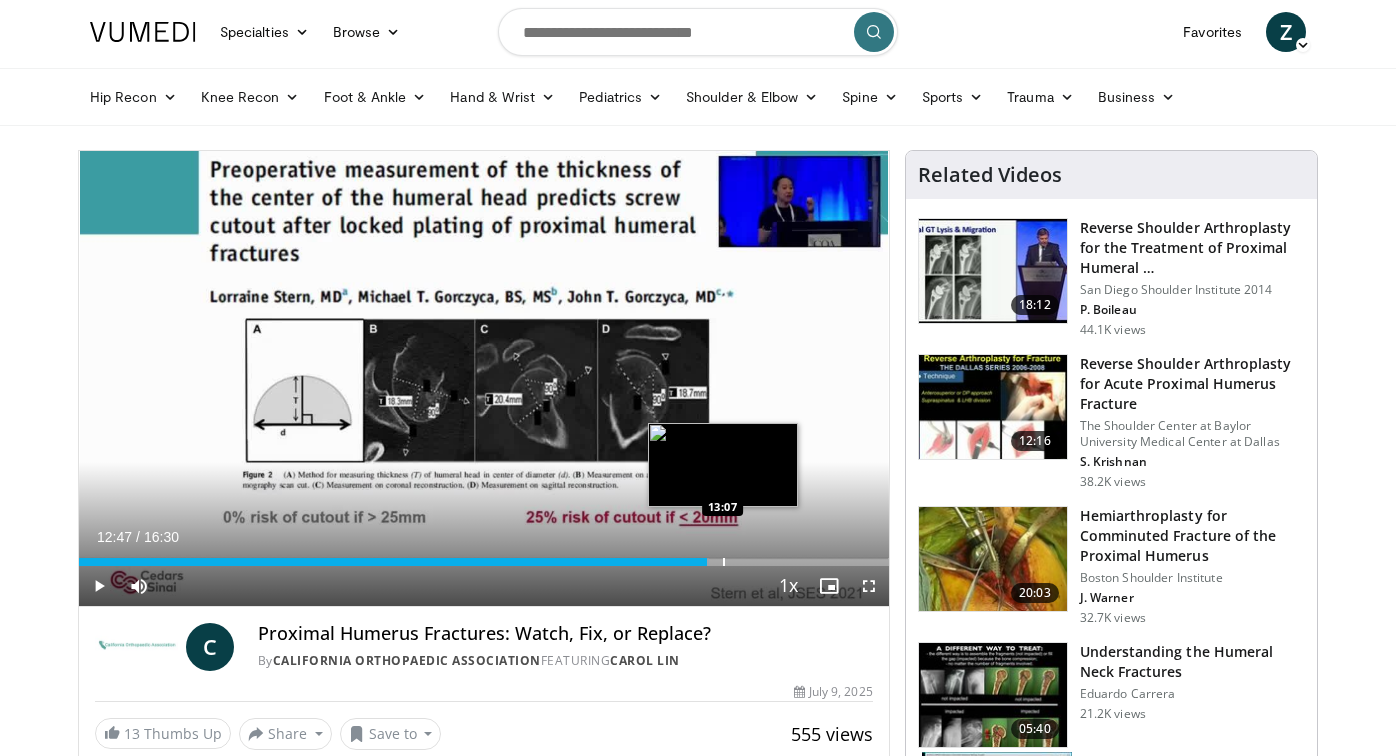 click on "Loaded :  77.77% 12:47 13:07" at bounding box center [484, 556] 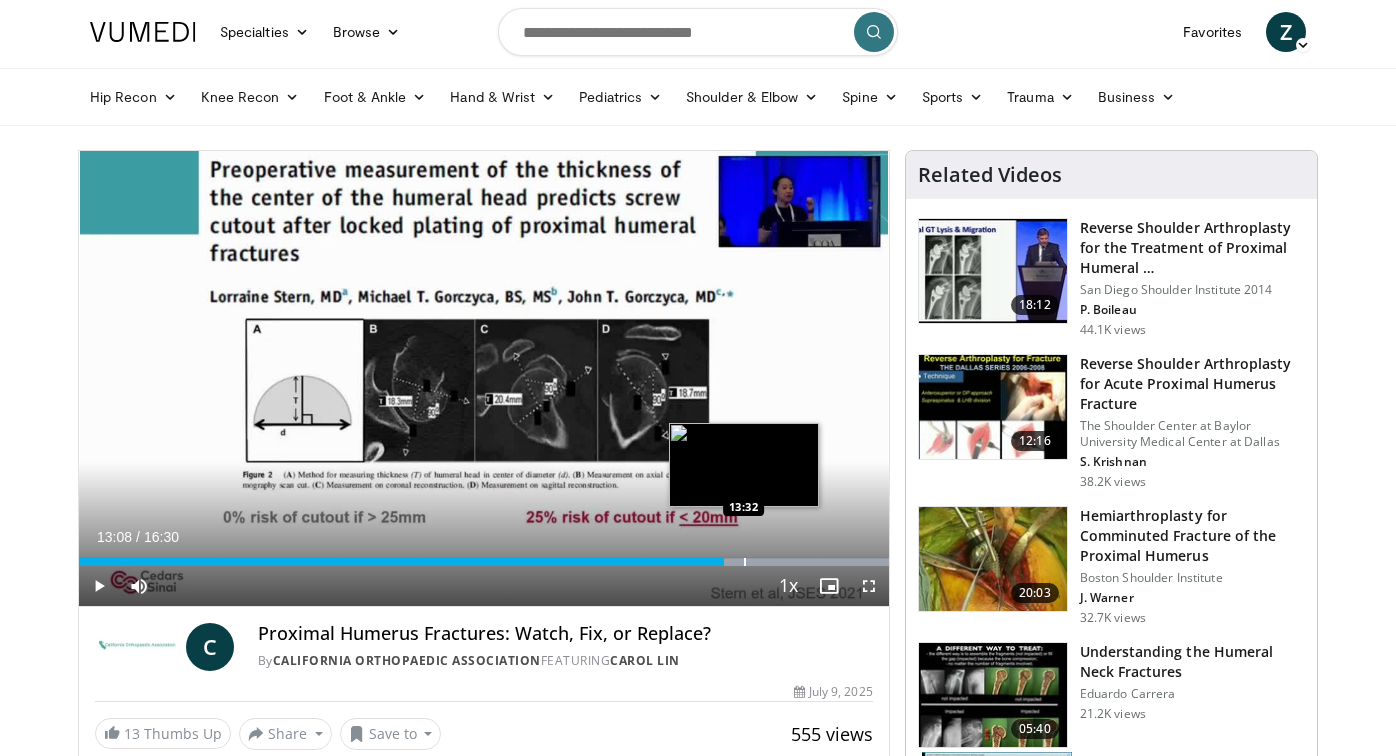 click on "Loaded :  99.99% 13:08 13:32" at bounding box center (484, 556) 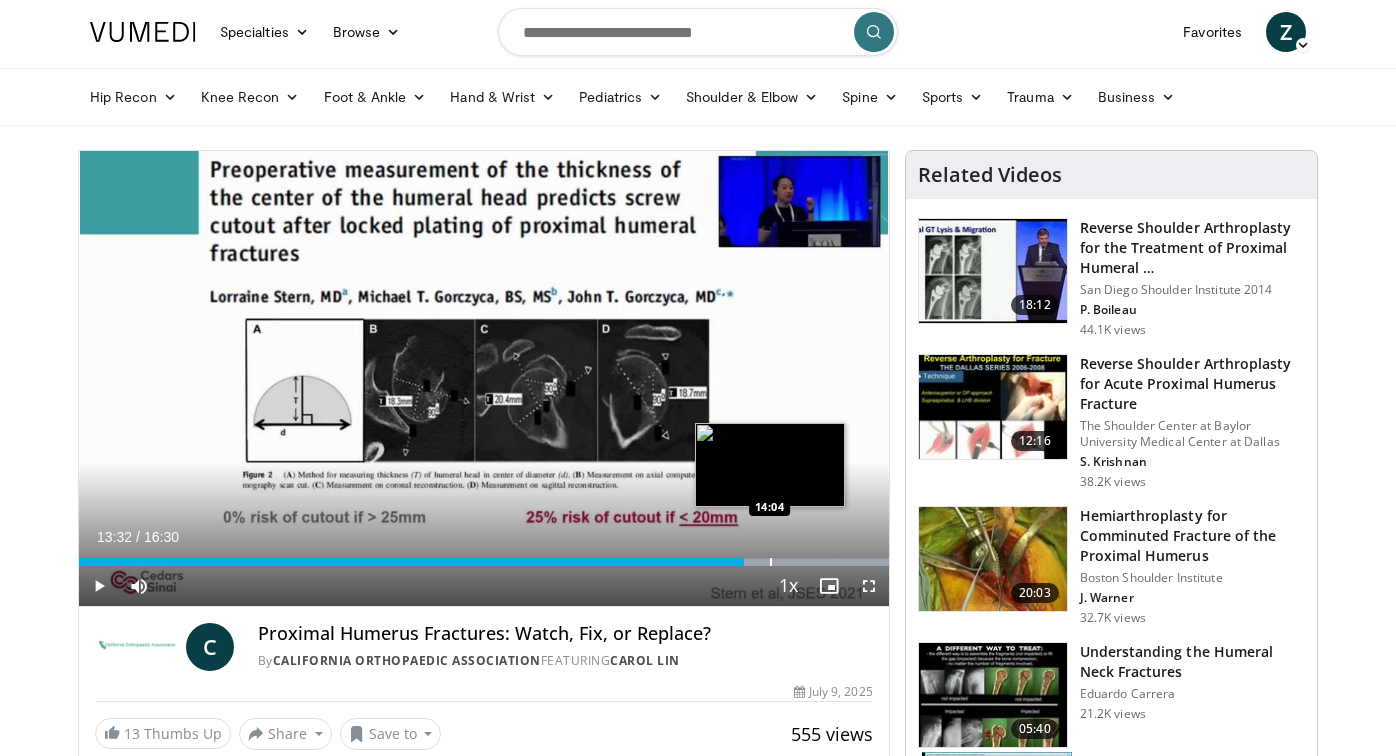 click at bounding box center [771, 562] 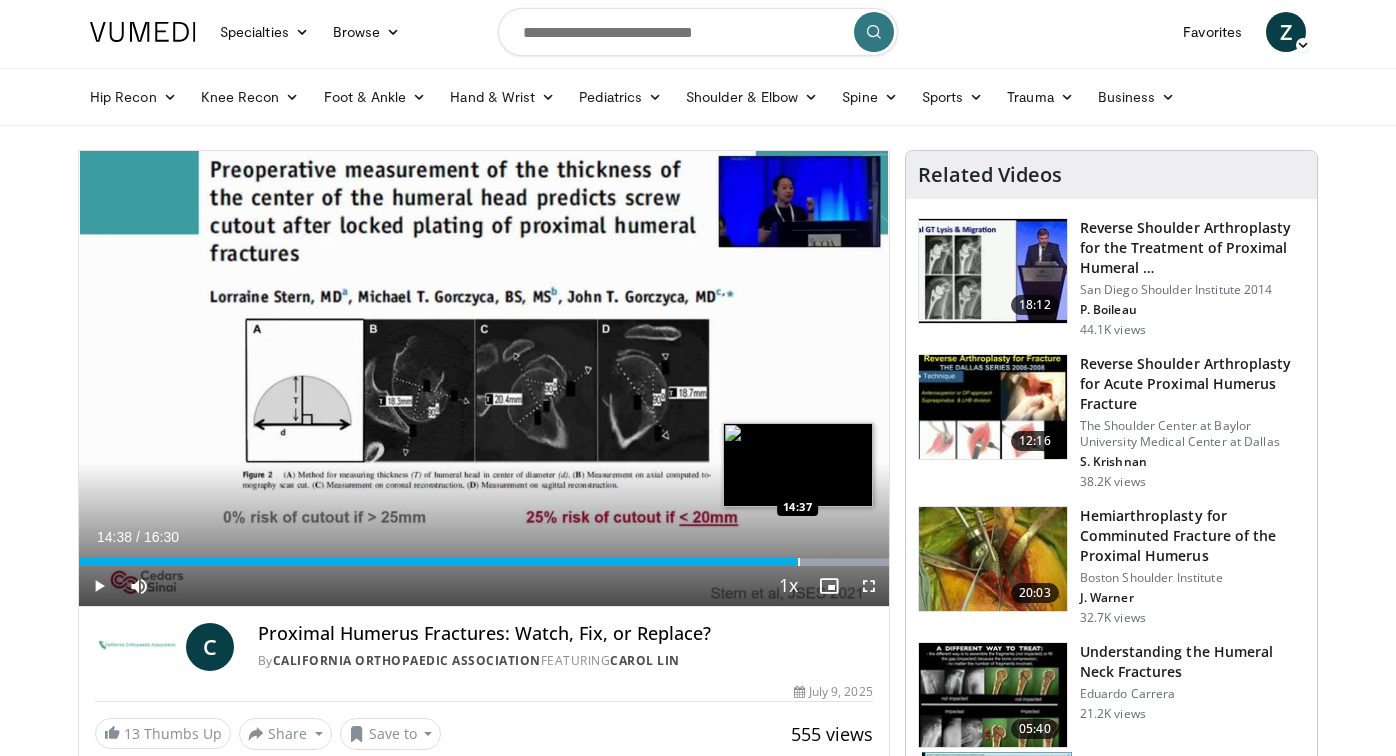 click at bounding box center [799, 562] 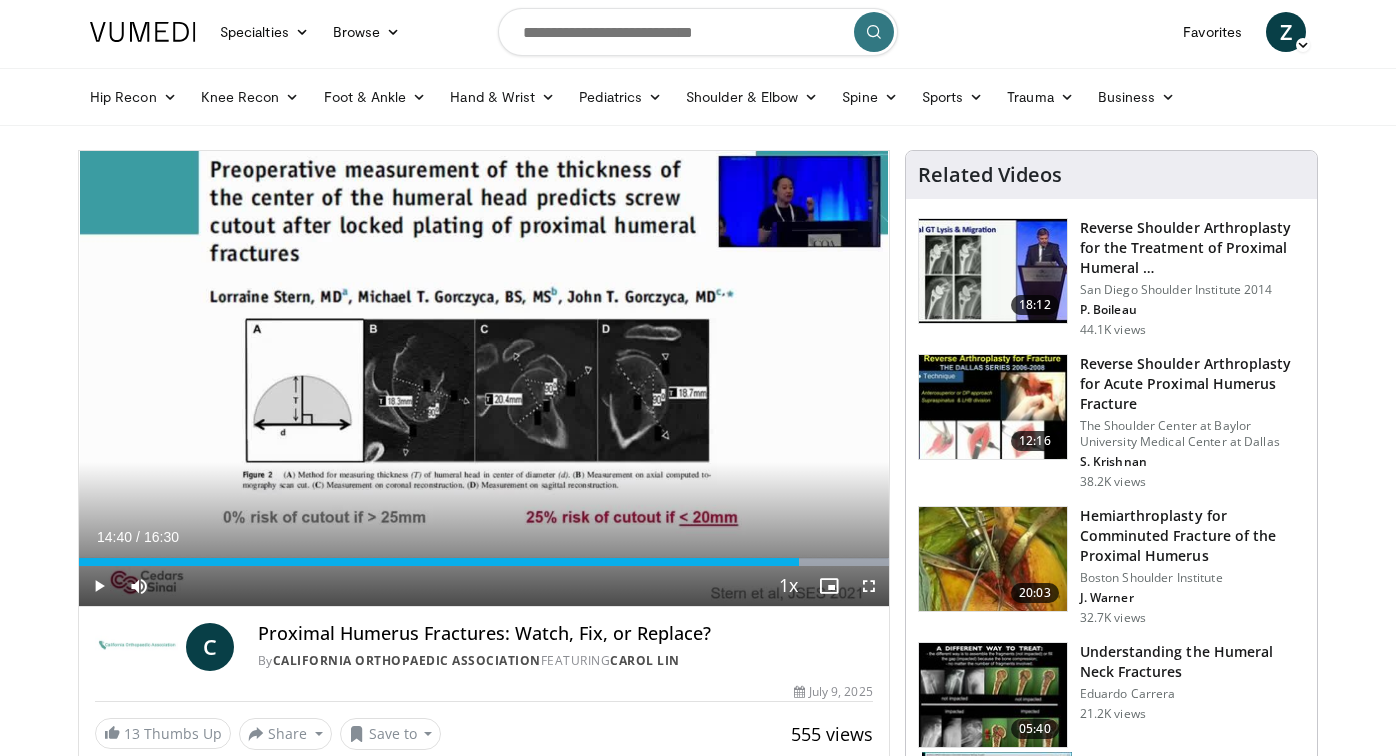 click at bounding box center (829, 586) 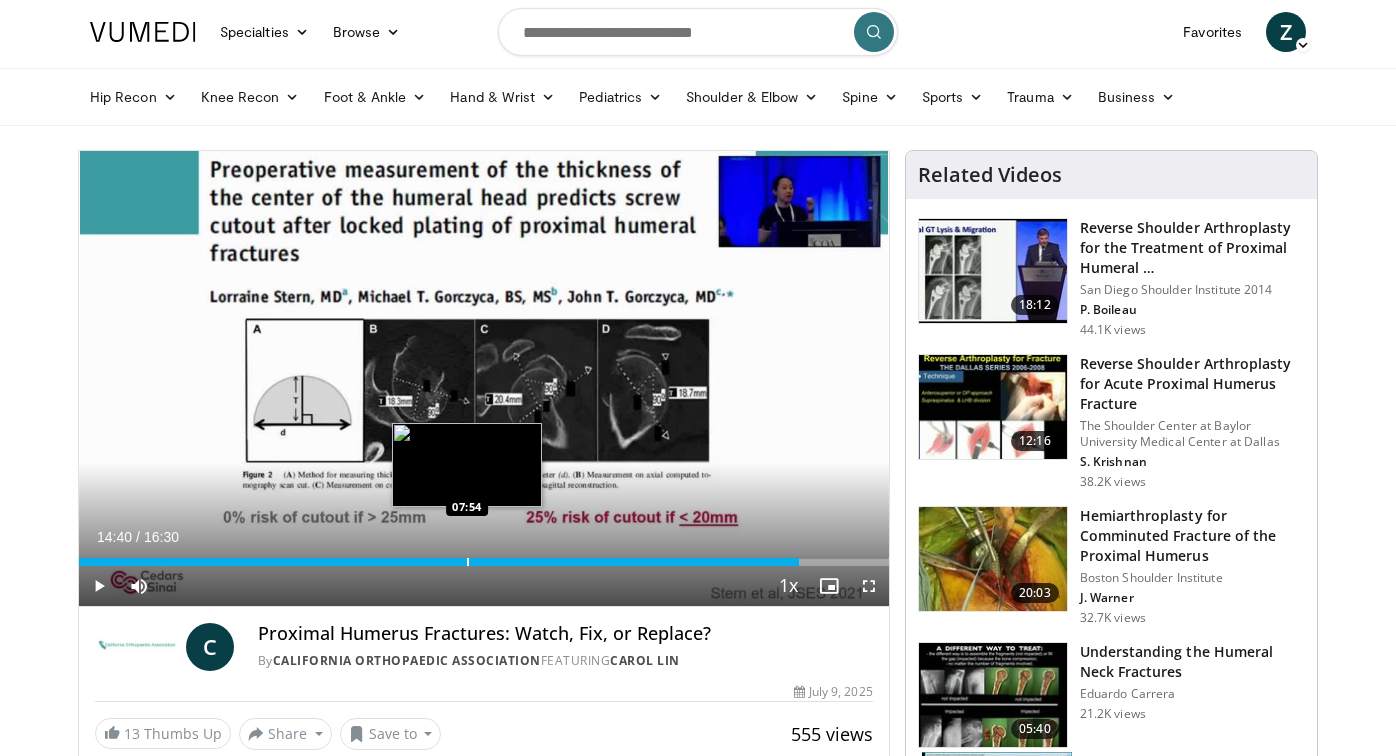 click at bounding box center (468, 562) 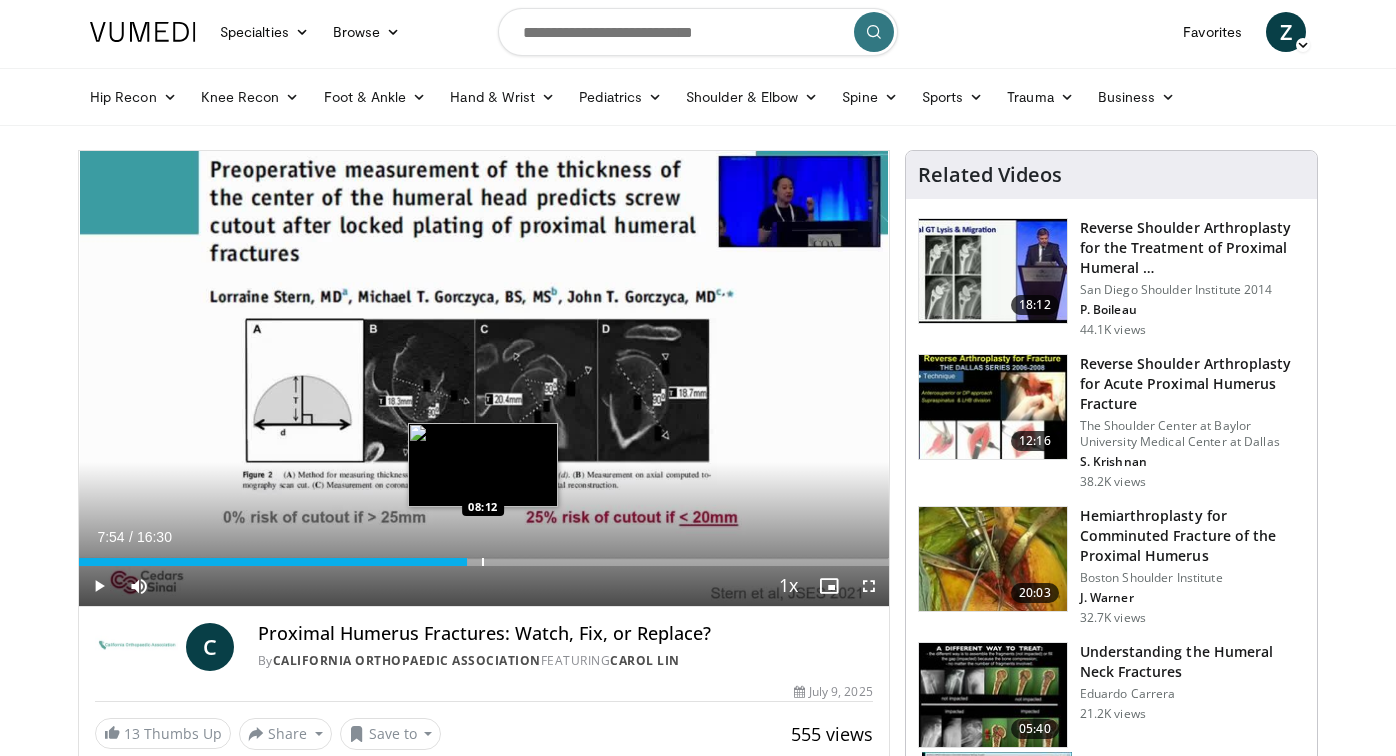 click at bounding box center (483, 562) 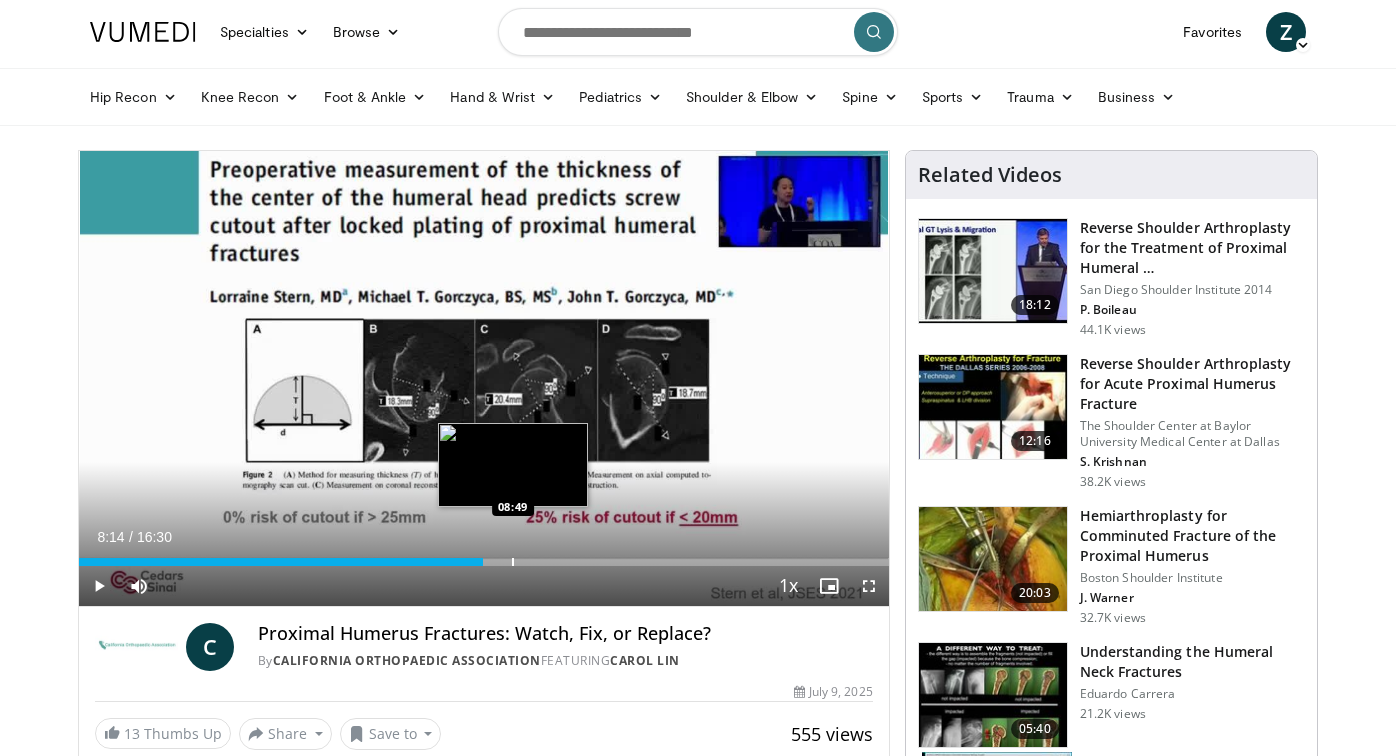 click at bounding box center (513, 562) 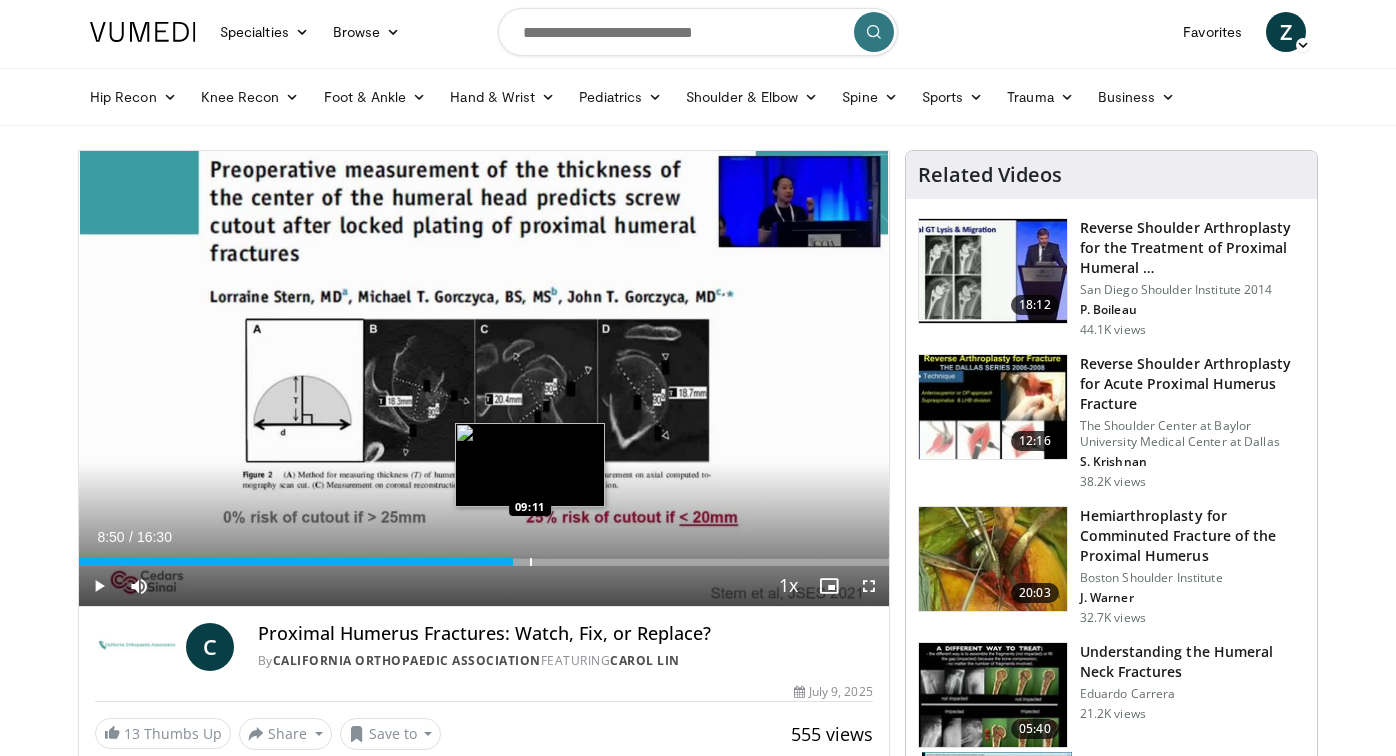 click at bounding box center (531, 562) 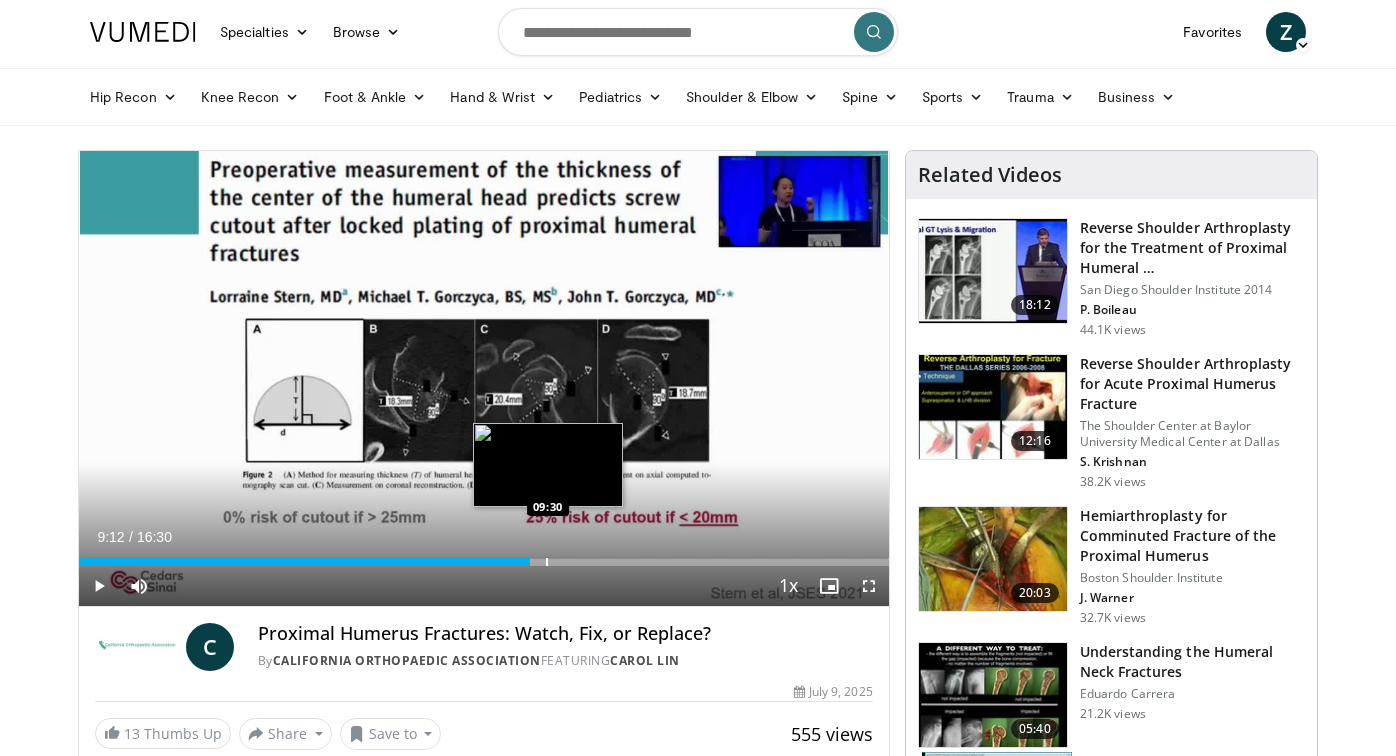 click at bounding box center (547, 562) 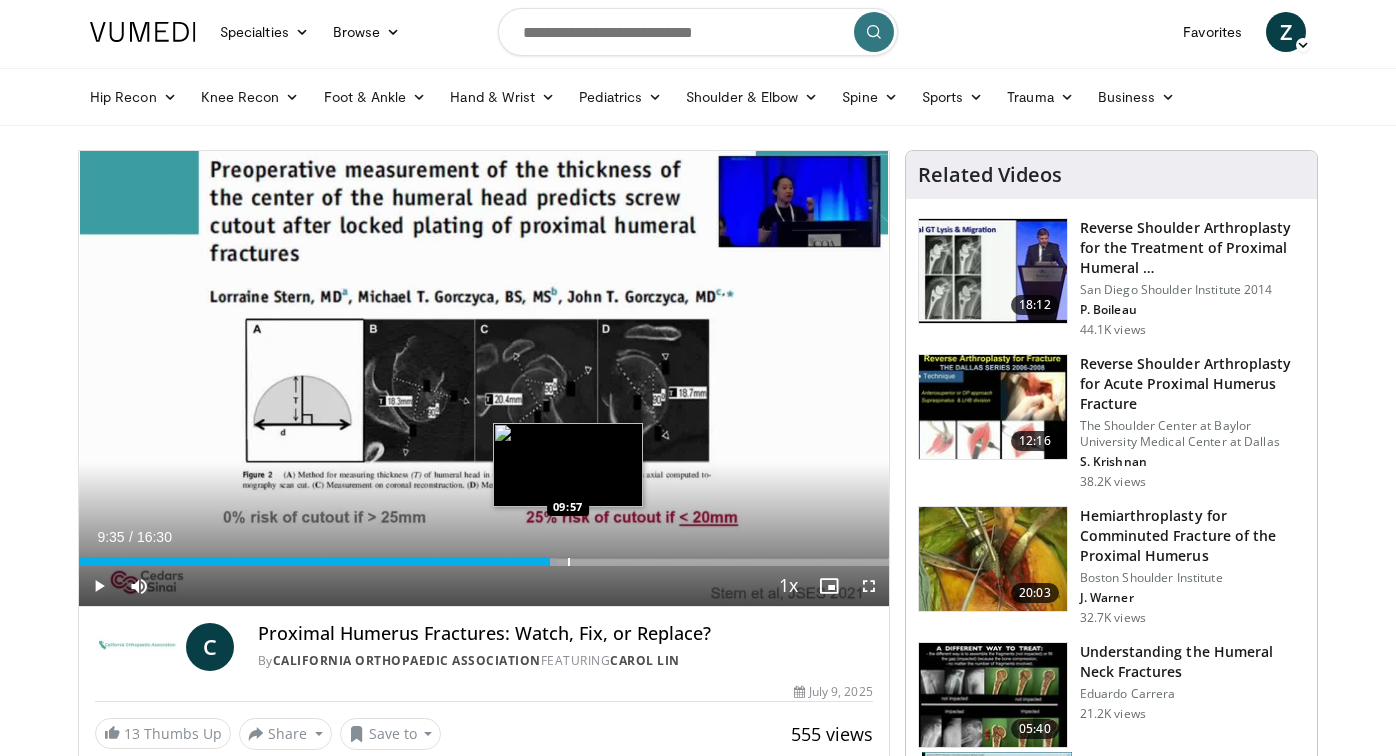 click at bounding box center [569, 562] 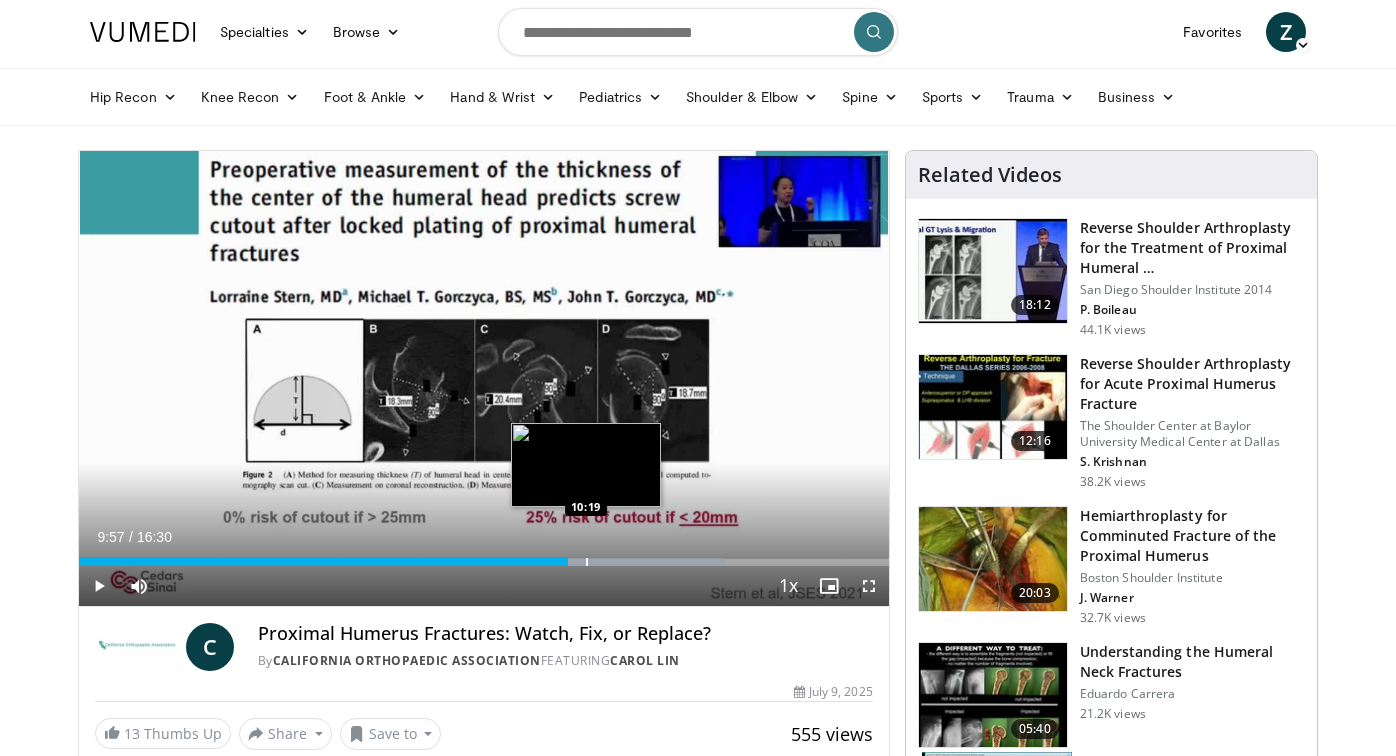 click at bounding box center (587, 562) 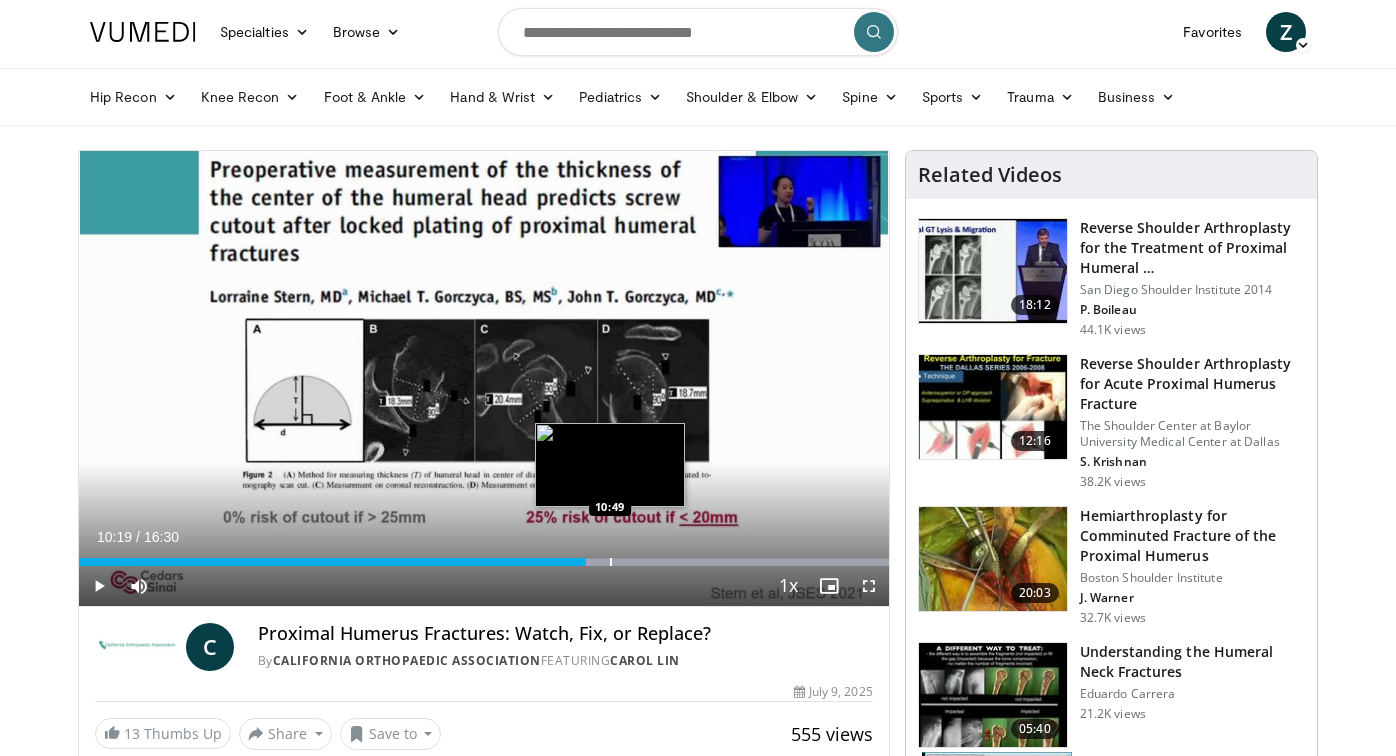 click at bounding box center [611, 562] 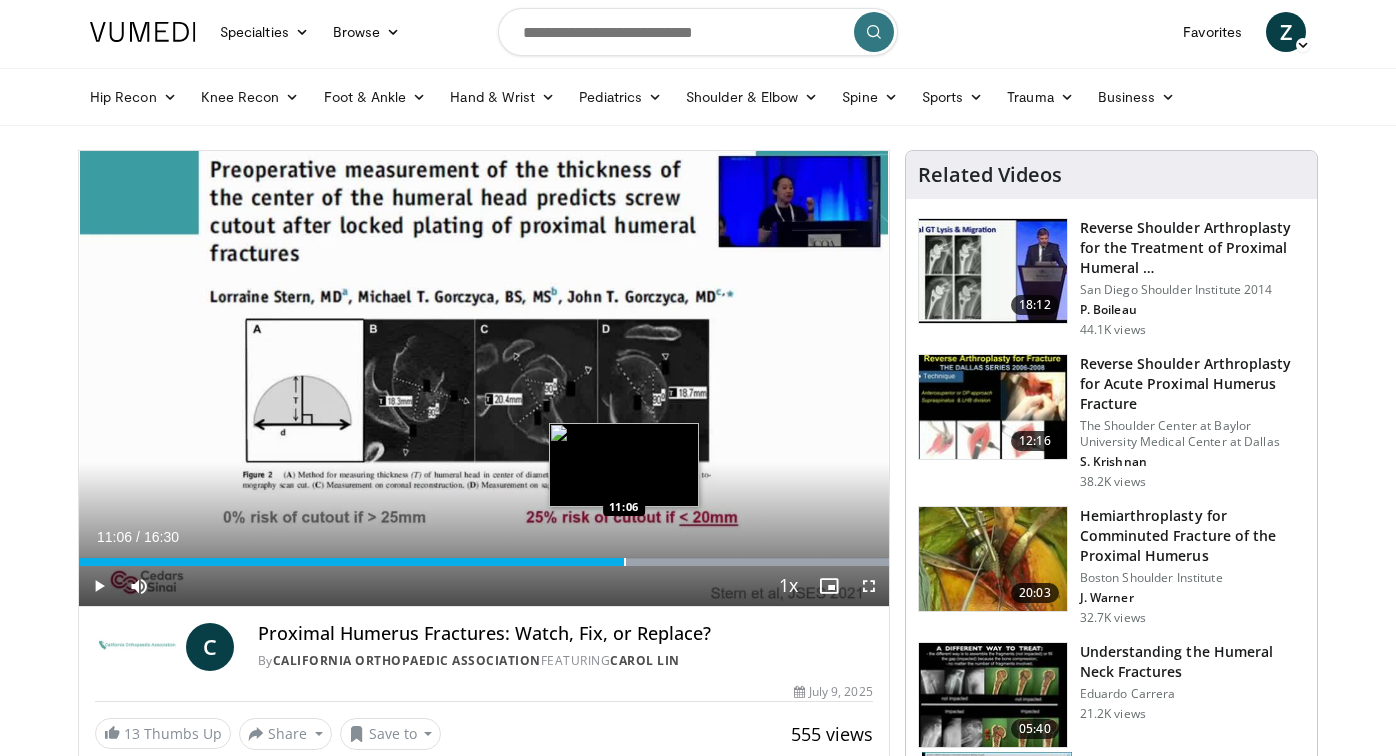 click at bounding box center (625, 562) 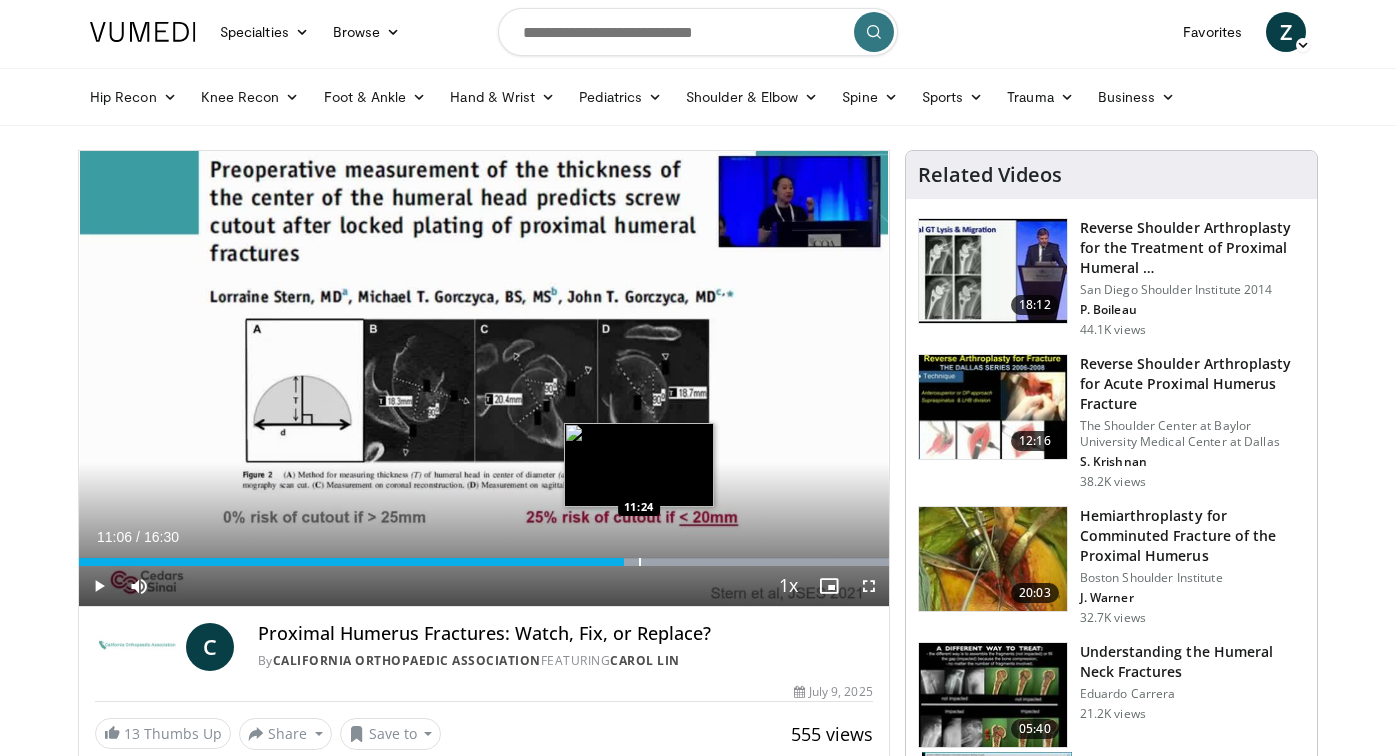click at bounding box center (640, 562) 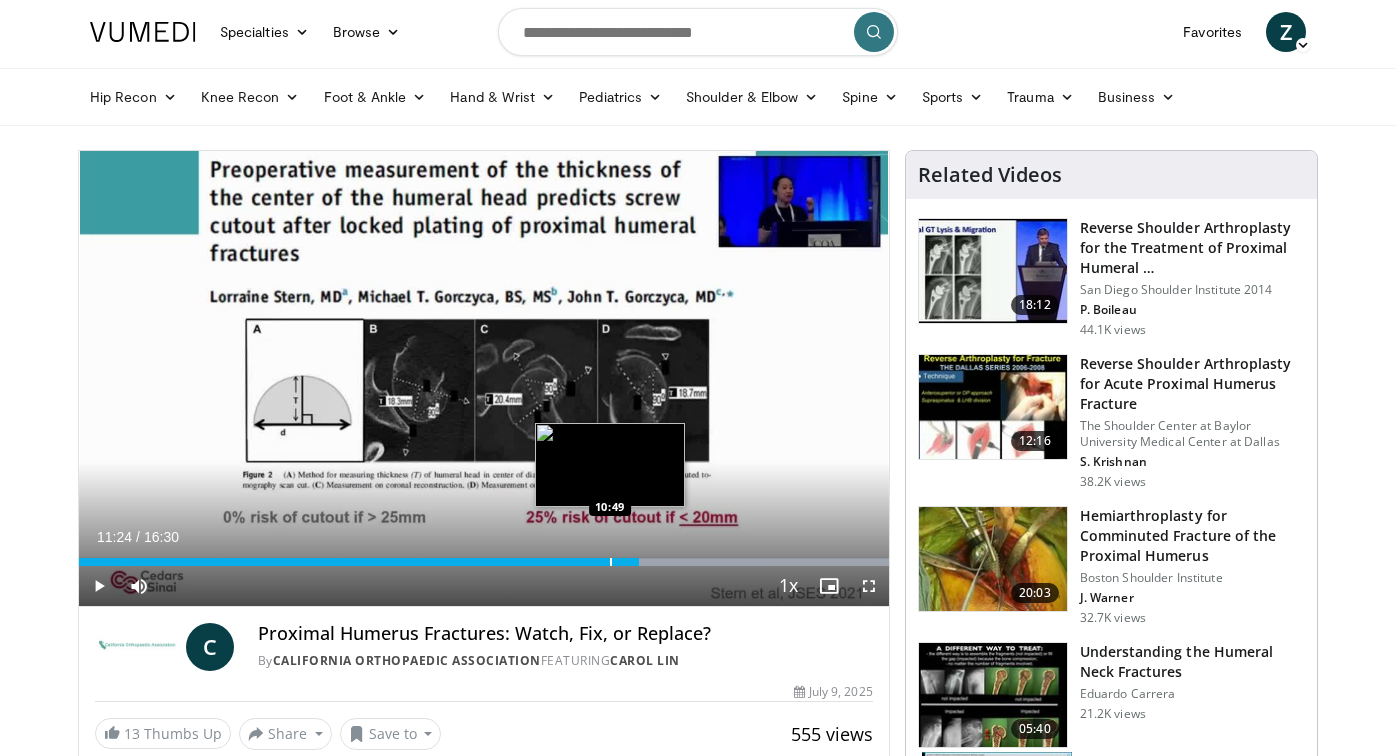 click at bounding box center (611, 562) 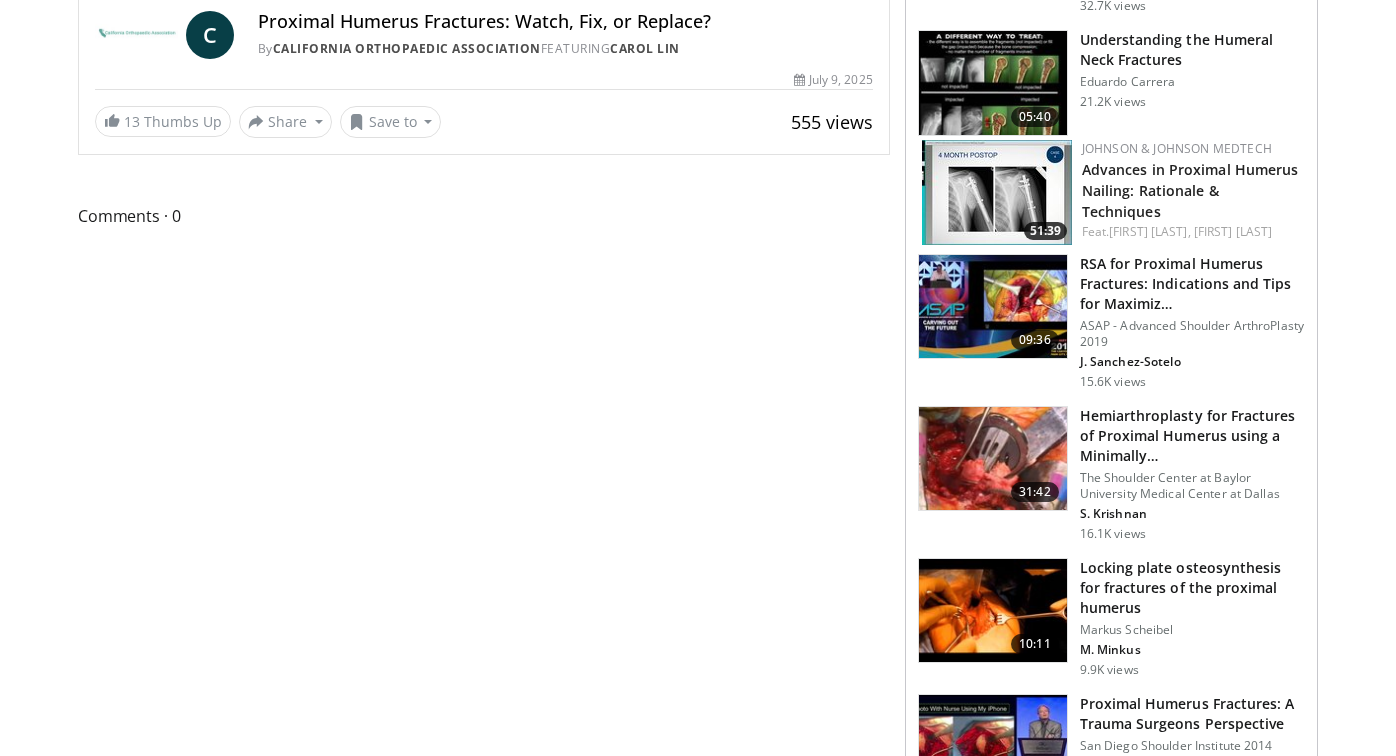 scroll, scrollTop: 0, scrollLeft: 0, axis: both 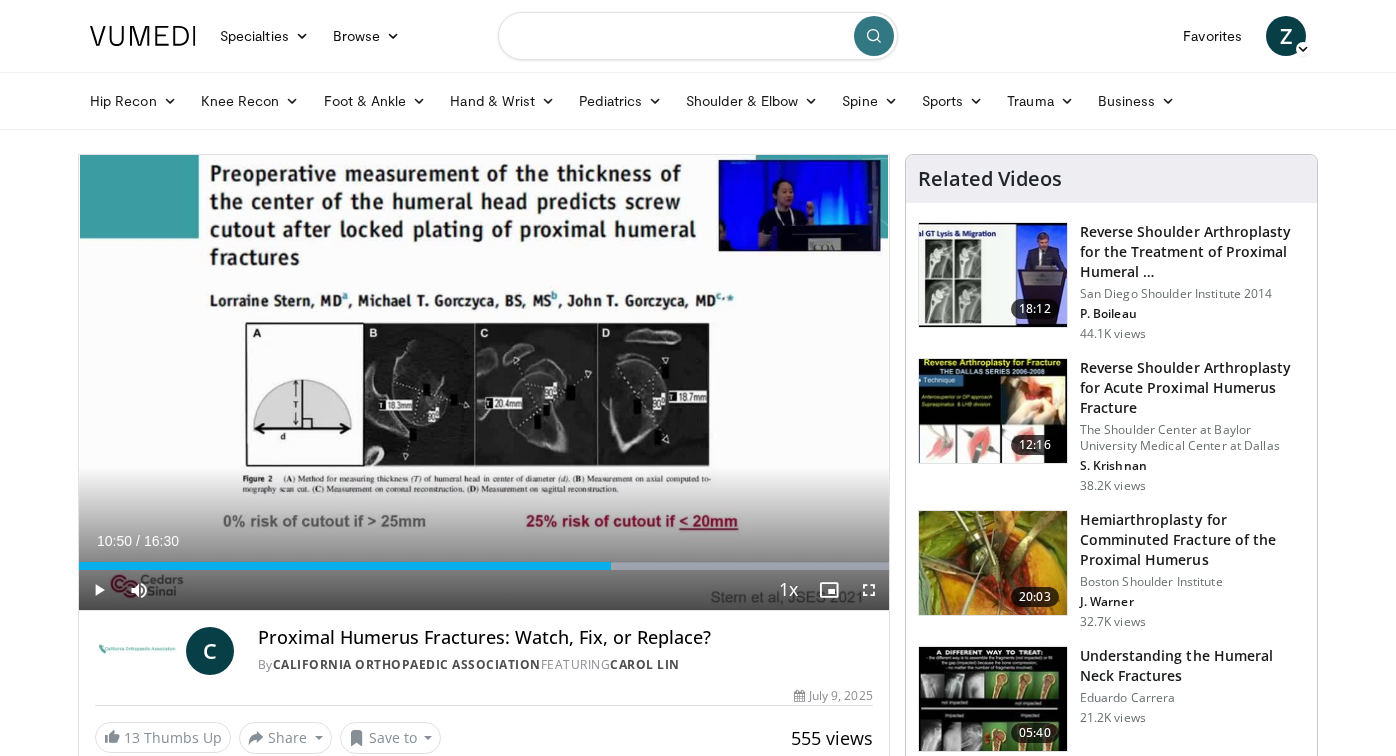 click at bounding box center [698, 36] 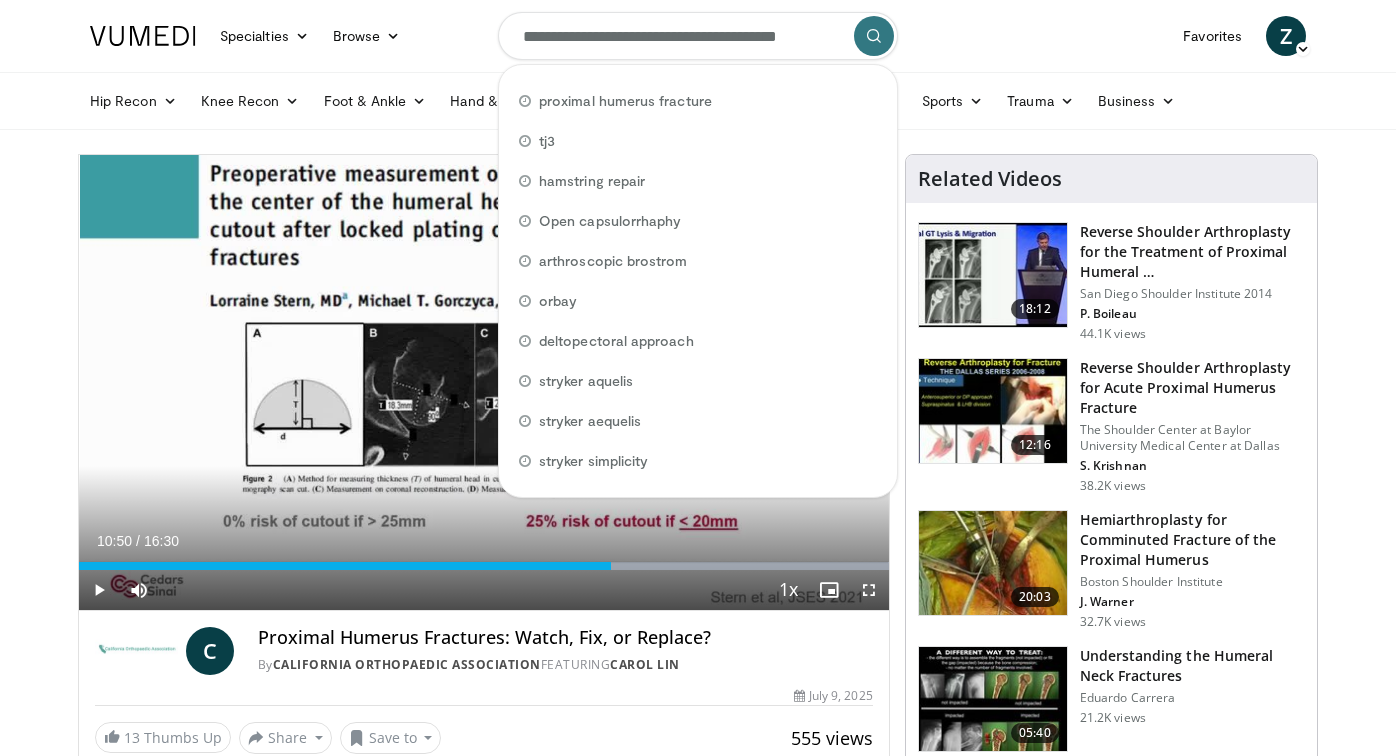 type on "**********" 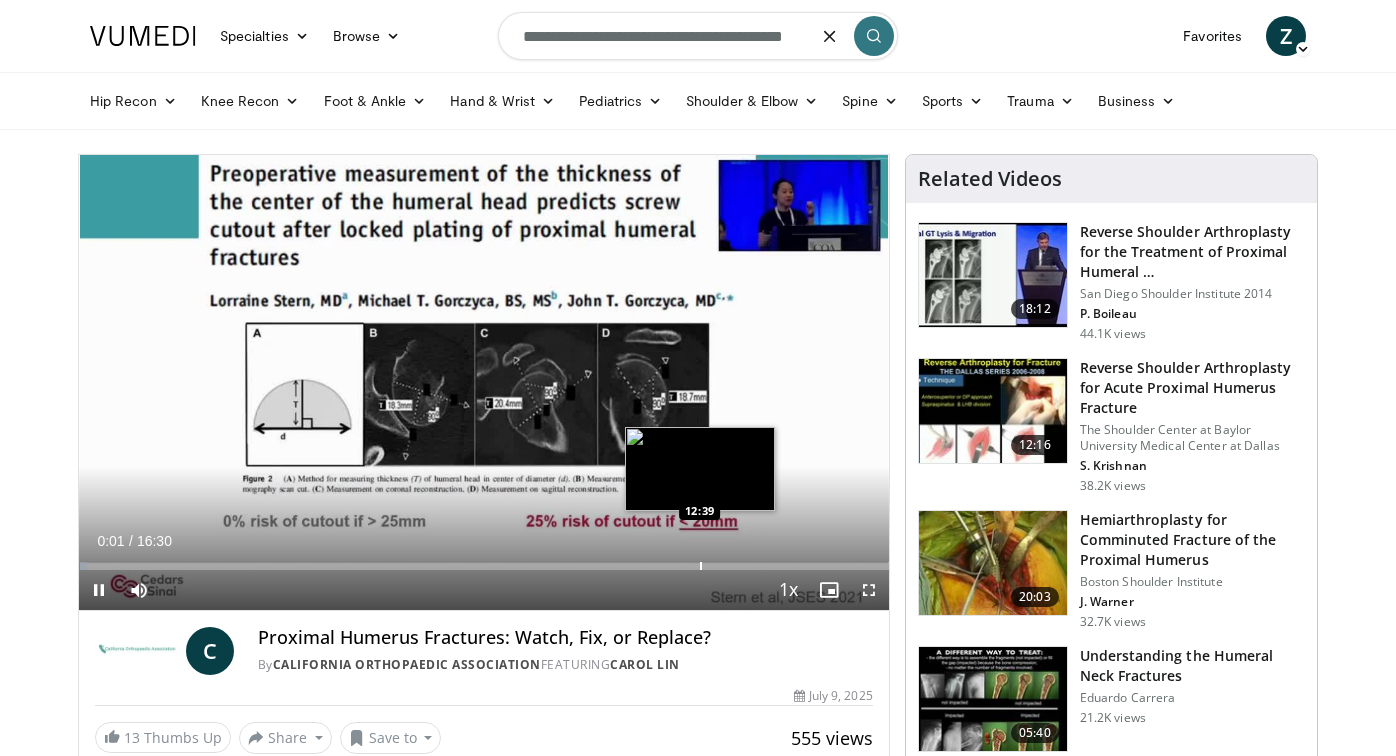 click on "Loaded :  0.99% 00:01 12:39" at bounding box center [484, 560] 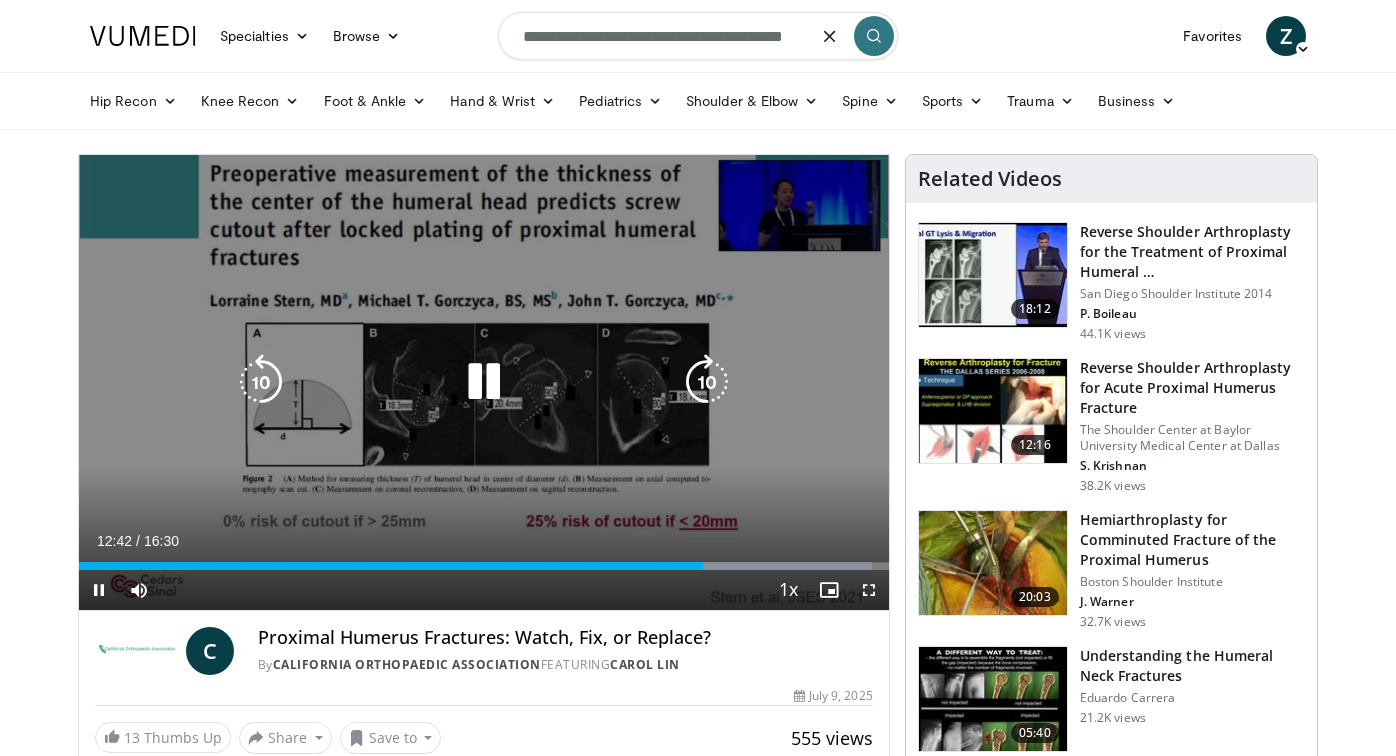 click at bounding box center [484, 382] 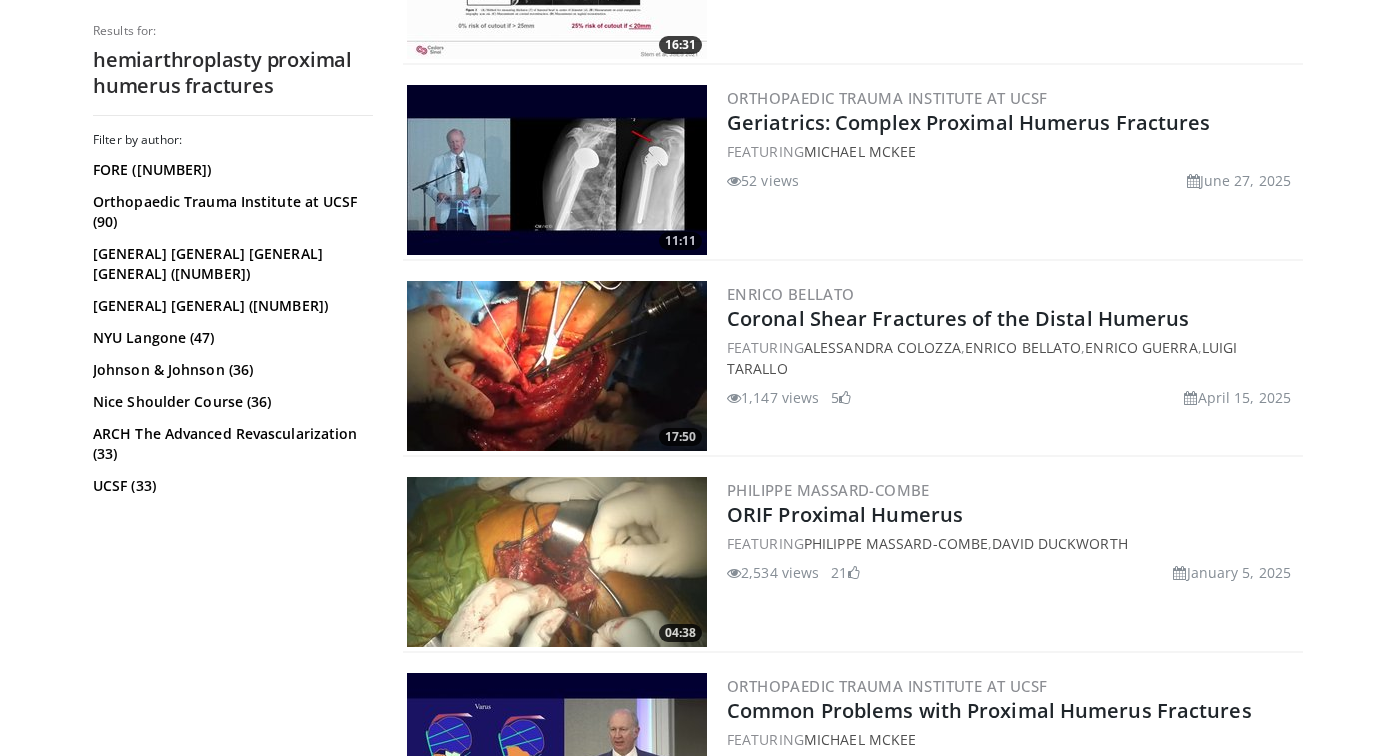 scroll, scrollTop: 1067, scrollLeft: 0, axis: vertical 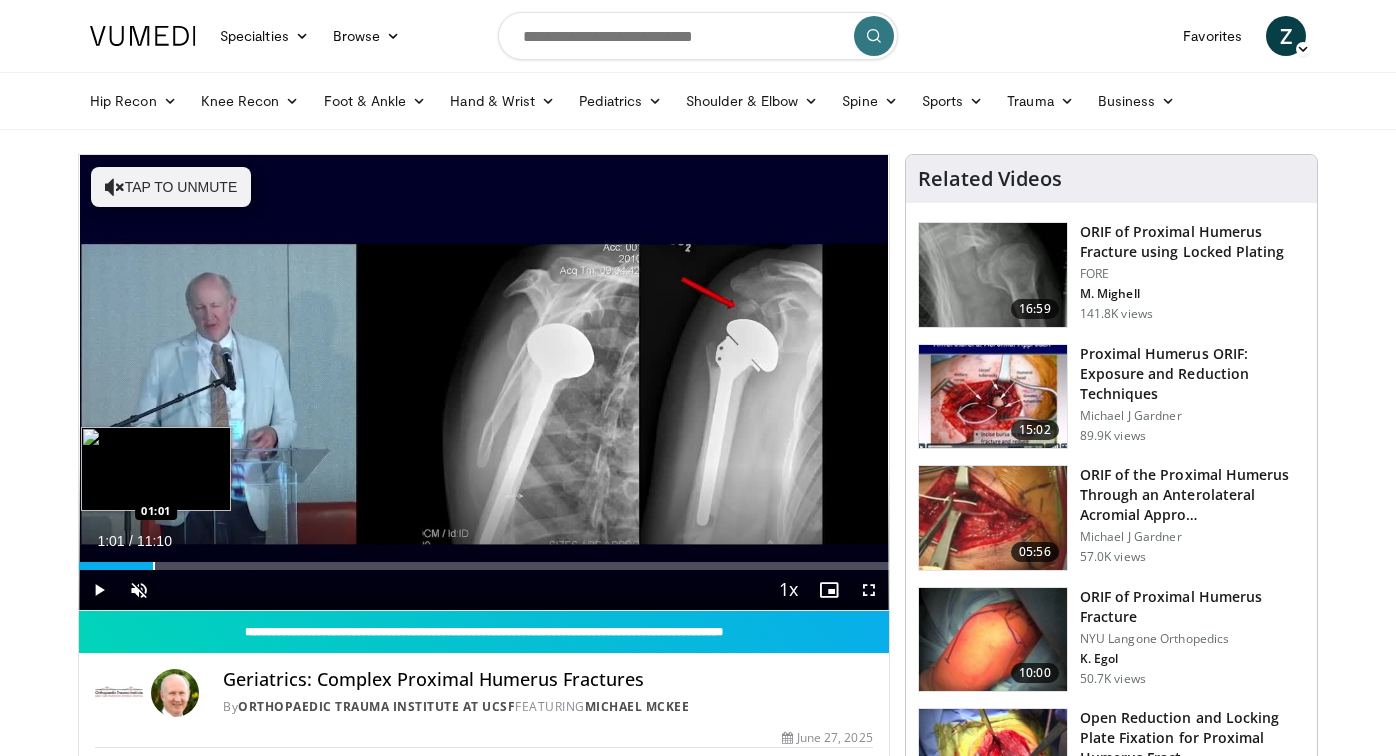 click at bounding box center [154, 566] 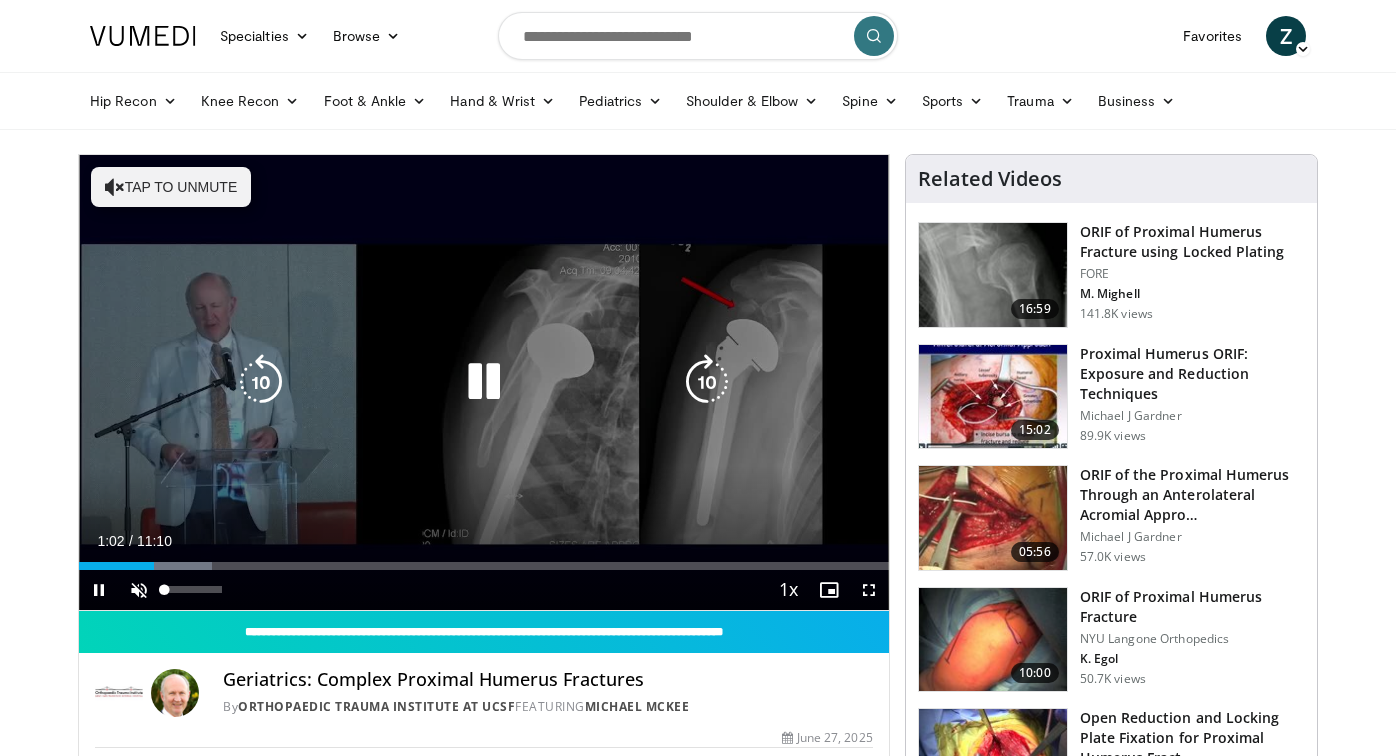 click at bounding box center (139, 590) 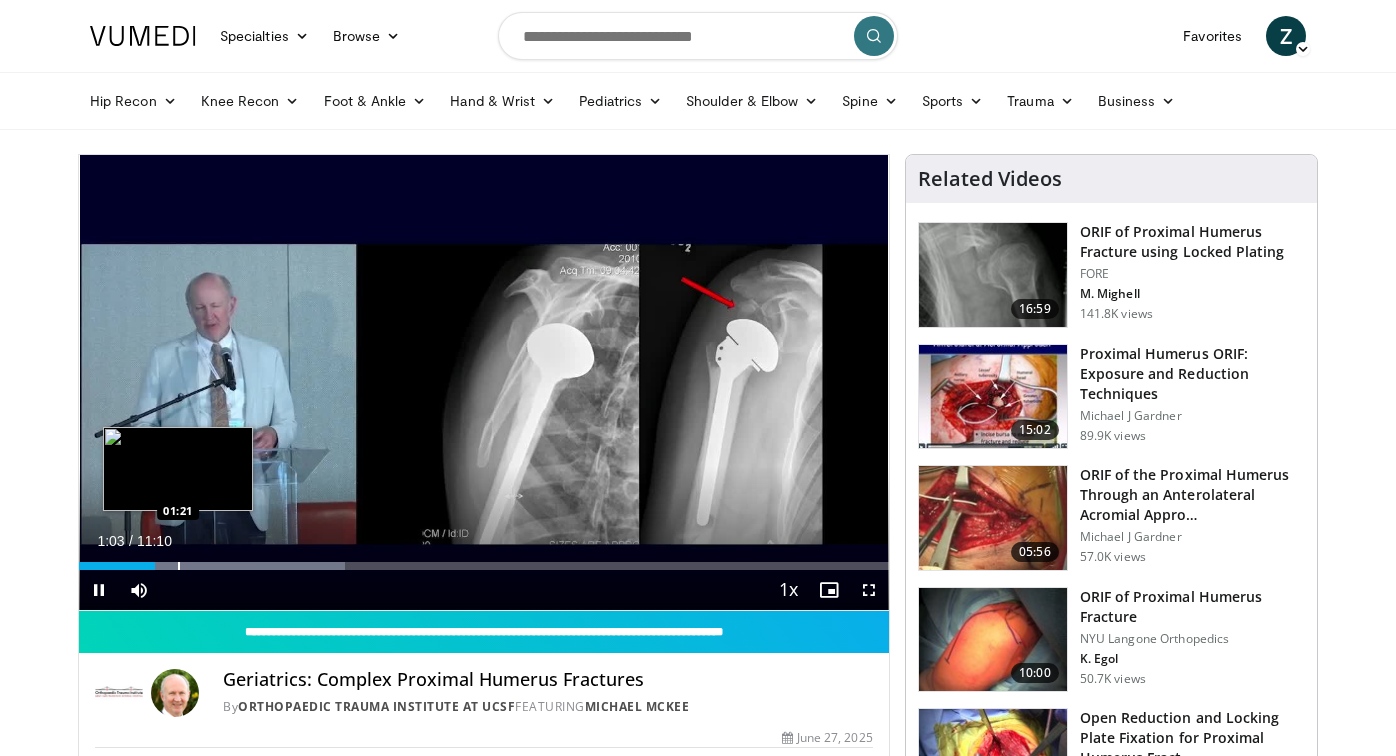 click at bounding box center (179, 566) 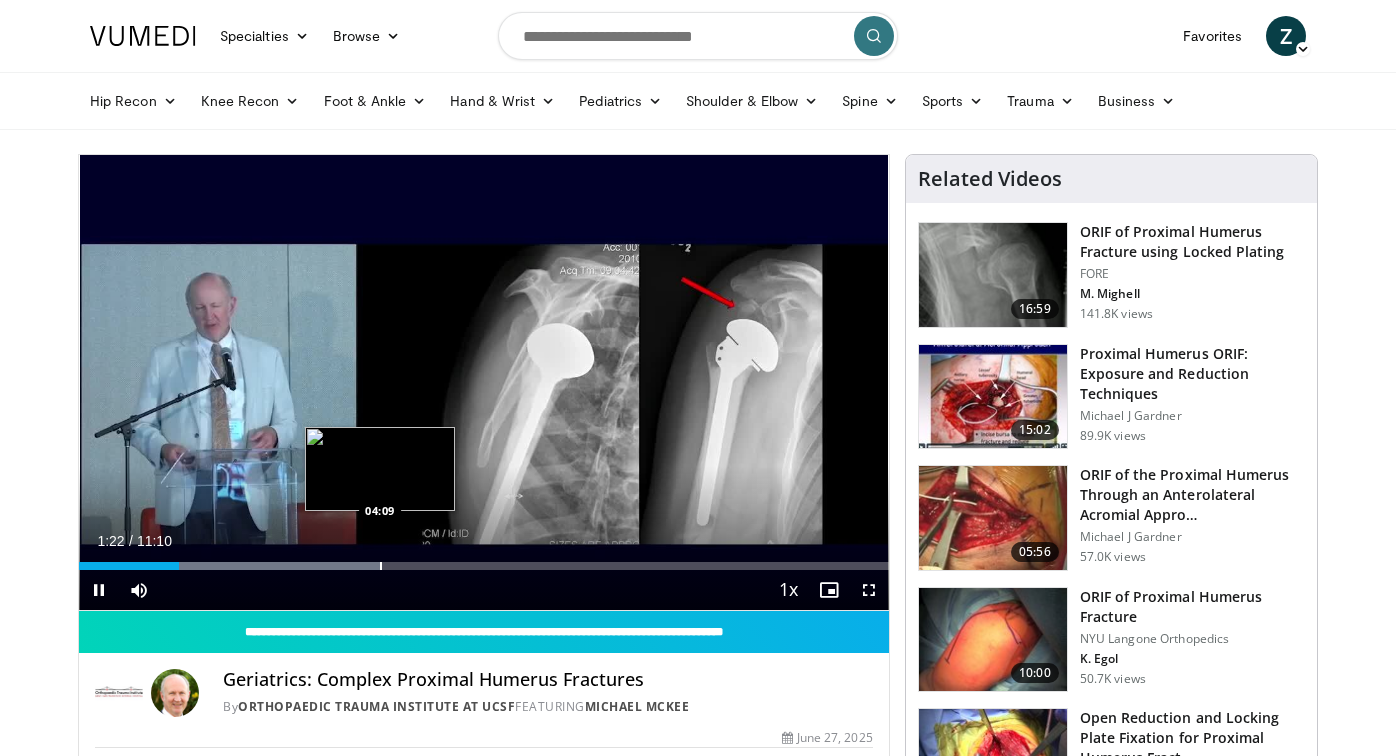 click on "Loaded :  37.28% 01:23 04:09" at bounding box center (484, 560) 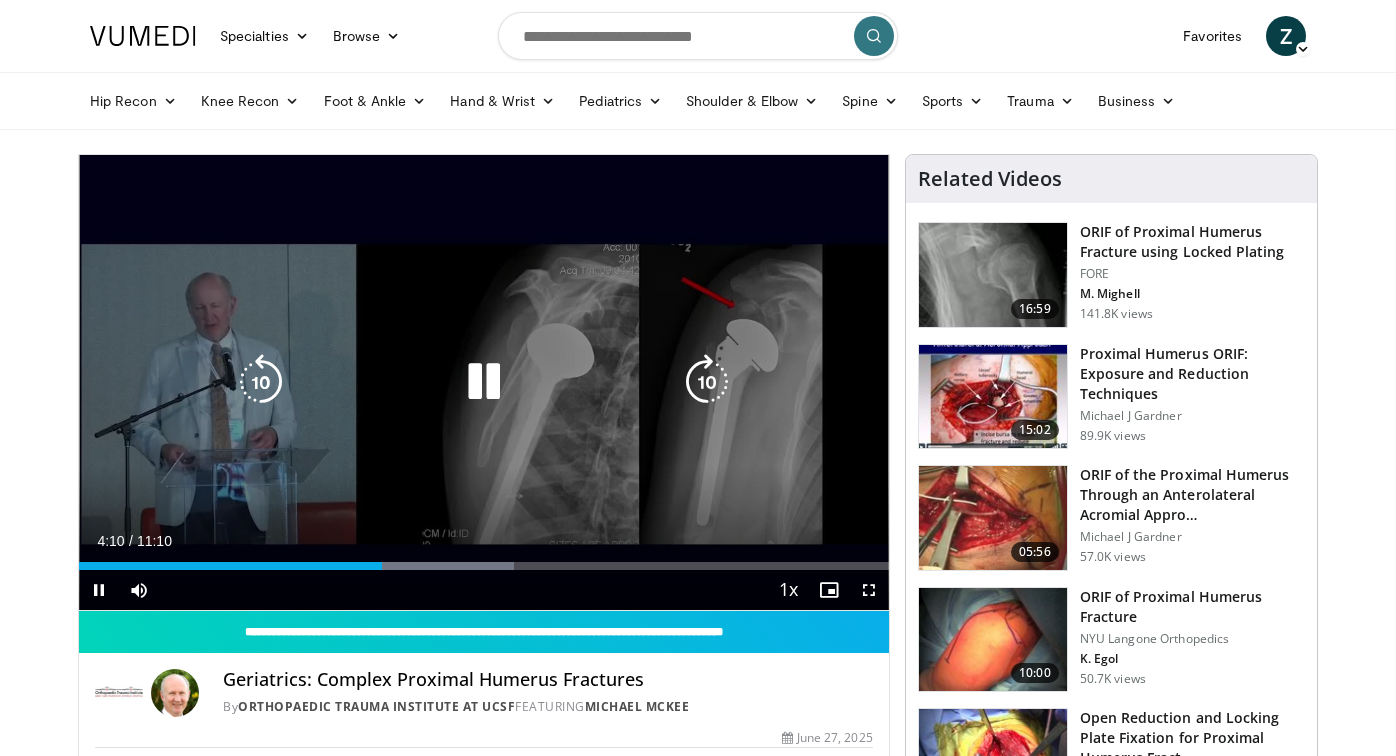 click on "Loaded :  53.69% 04:10 04:59" at bounding box center (484, 560) 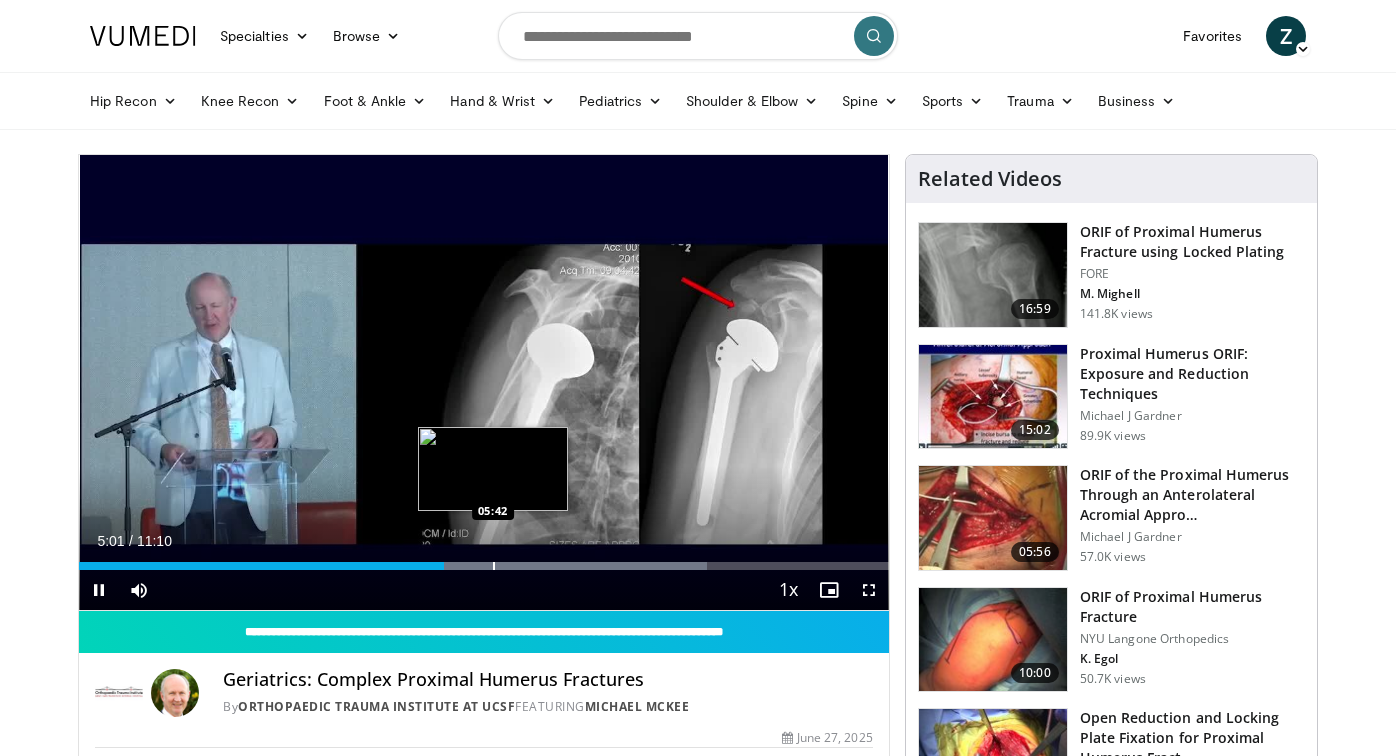 click at bounding box center (494, 566) 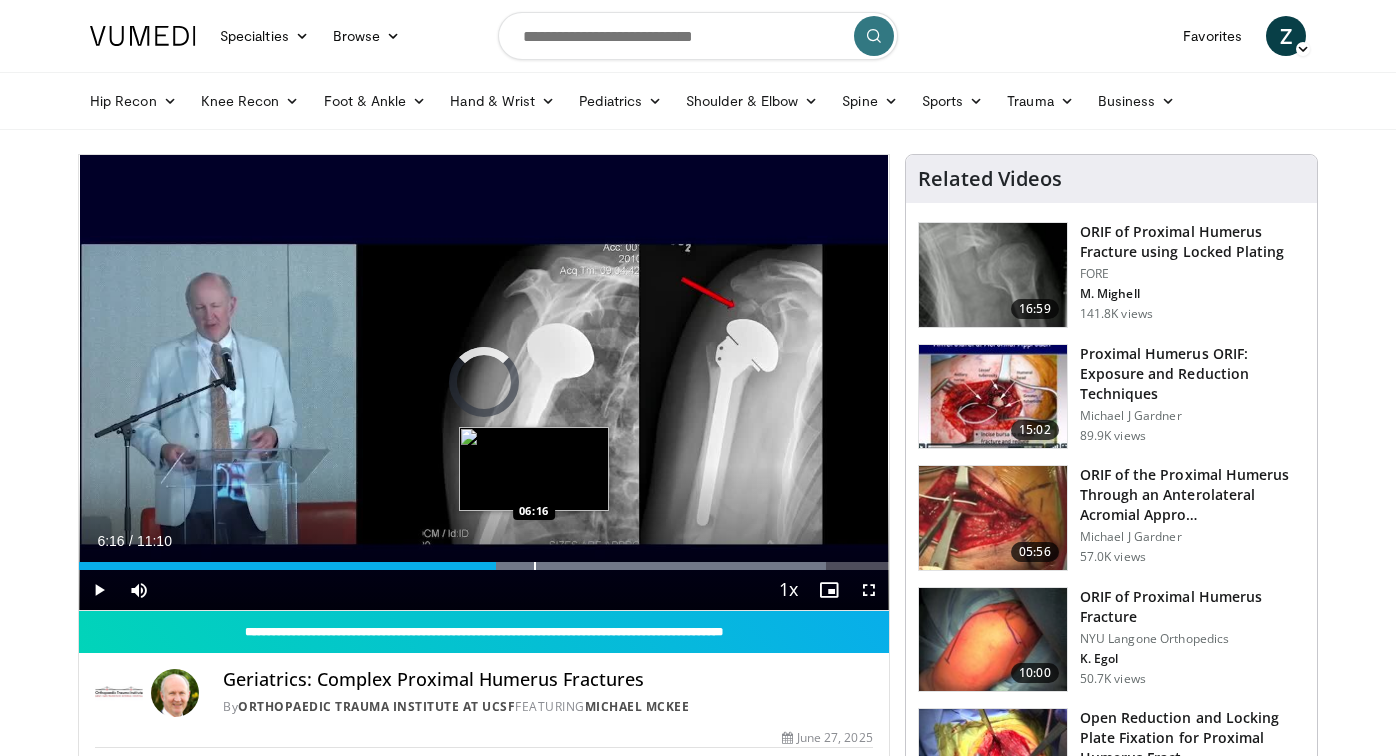 click at bounding box center (535, 566) 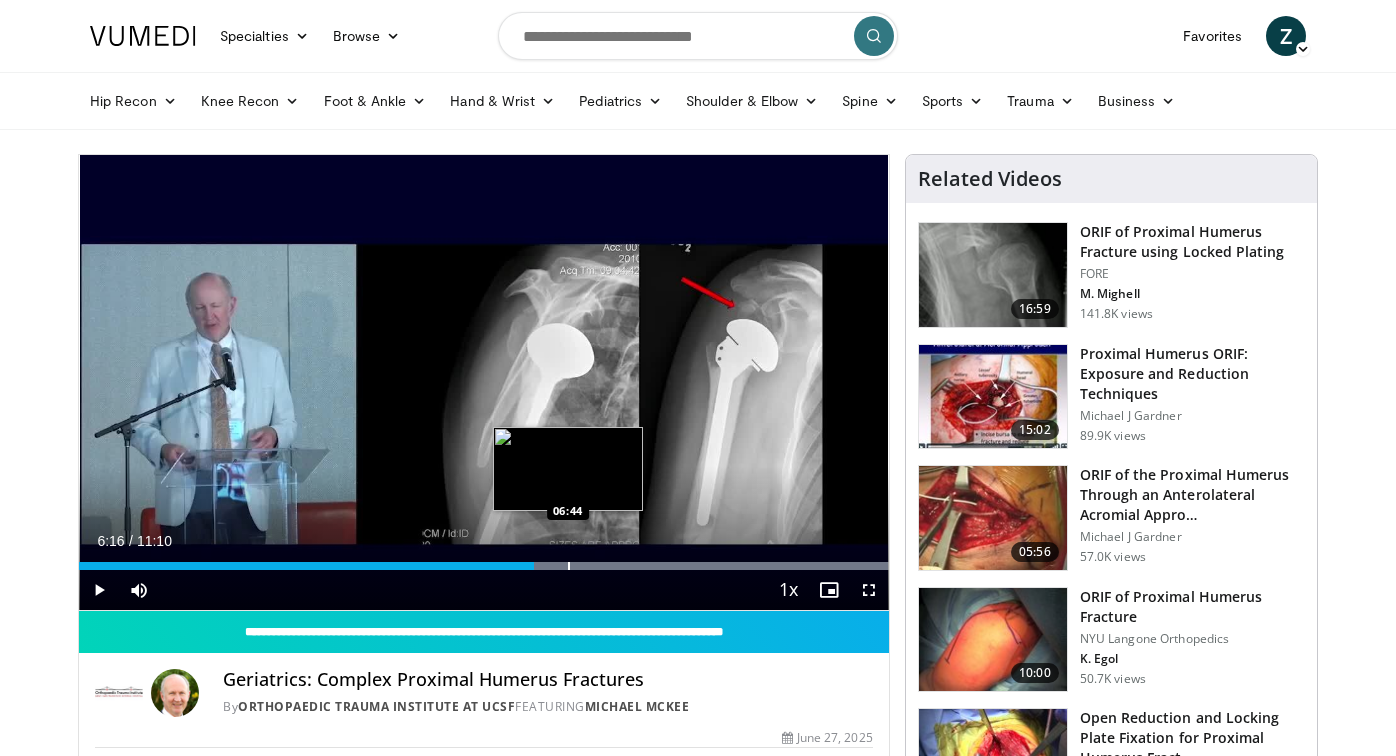click at bounding box center (569, 566) 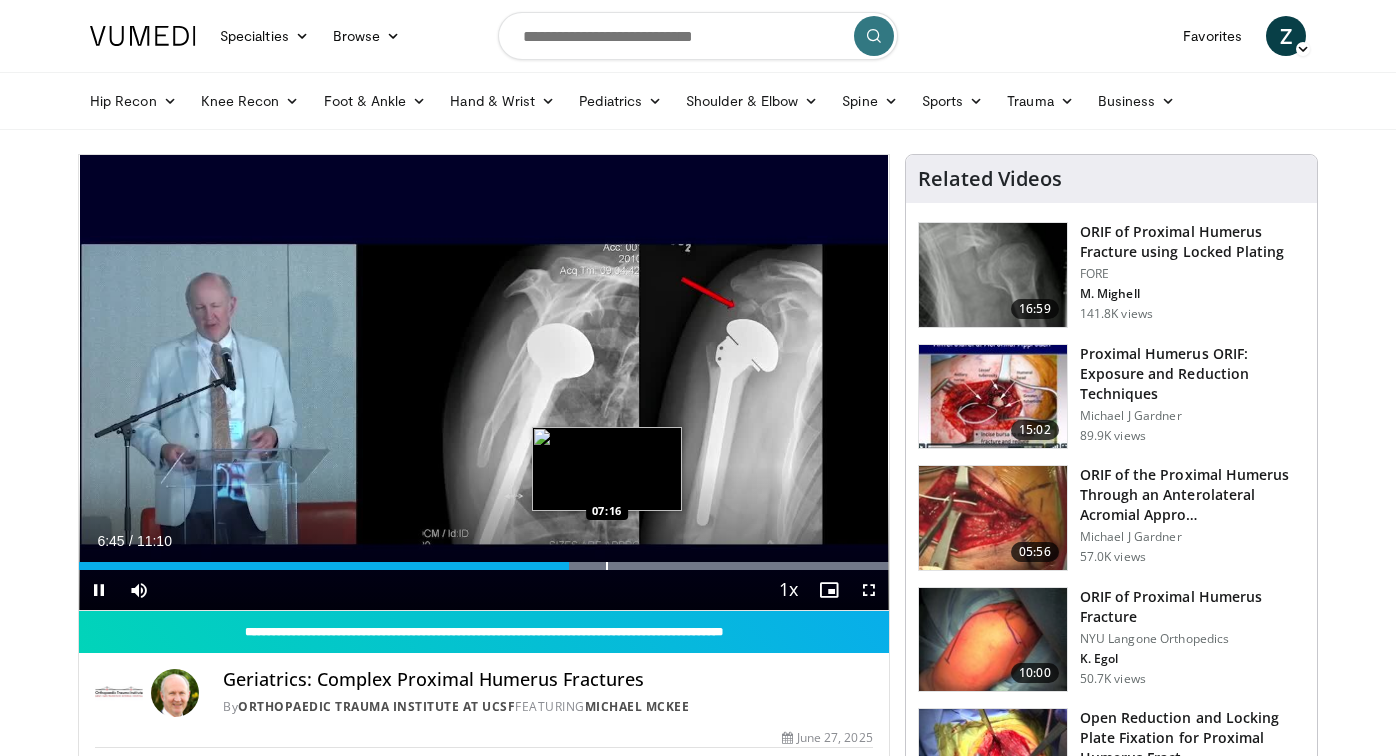 click at bounding box center (607, 566) 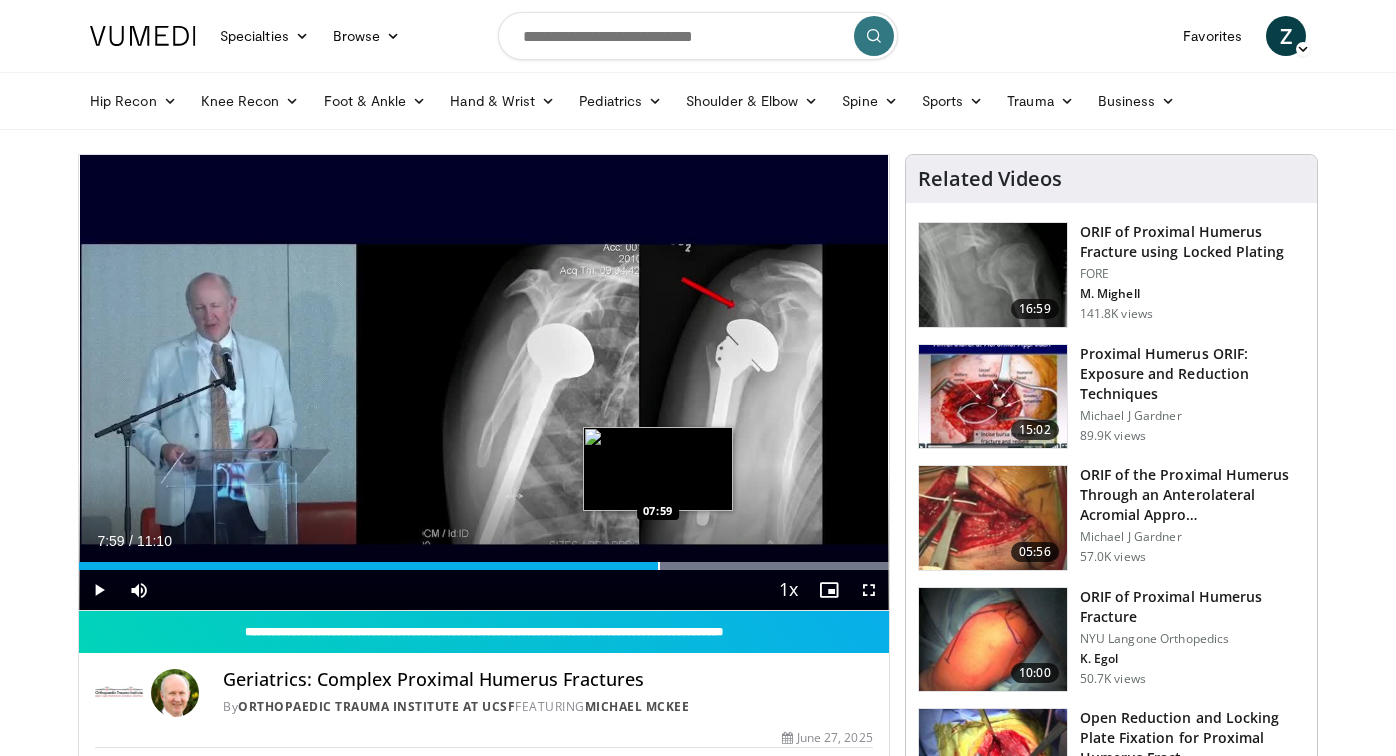 click at bounding box center (659, 566) 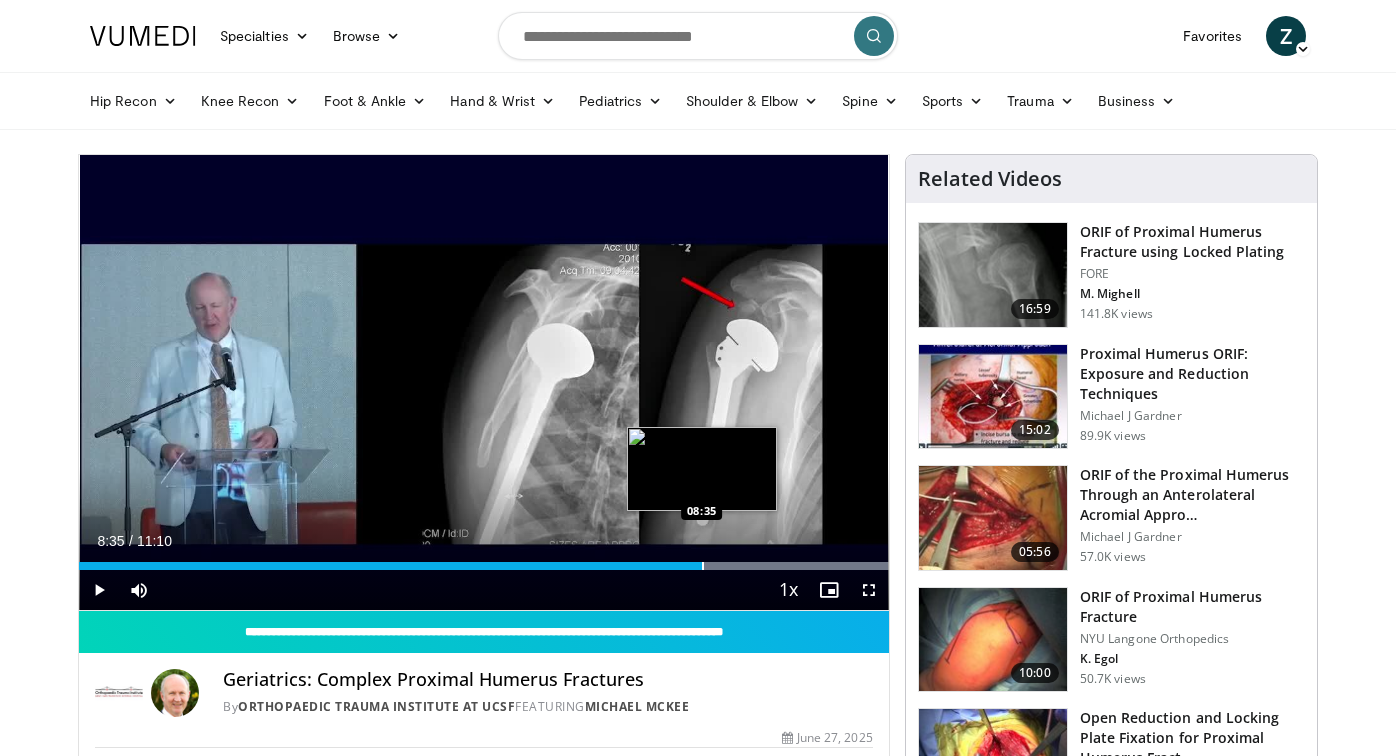 click at bounding box center [703, 566] 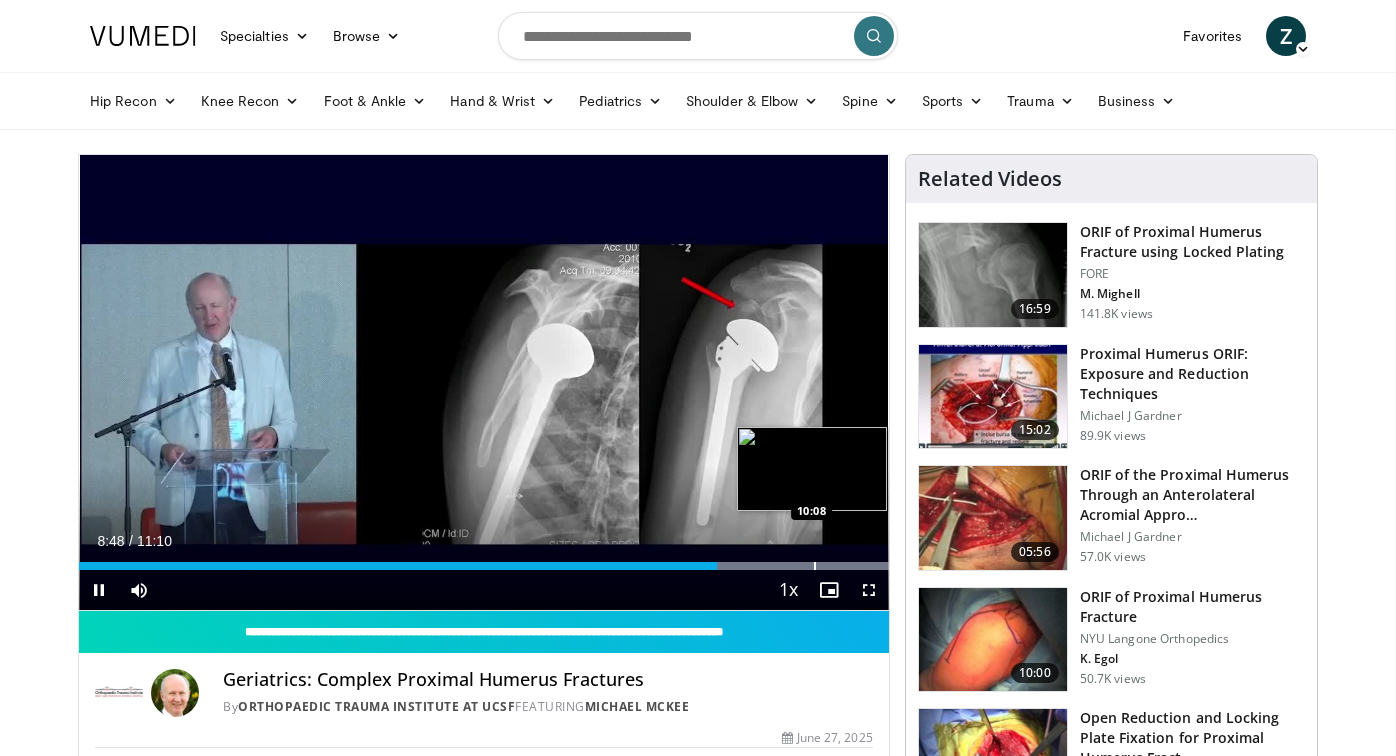 click on "**********" at bounding box center (484, 383) 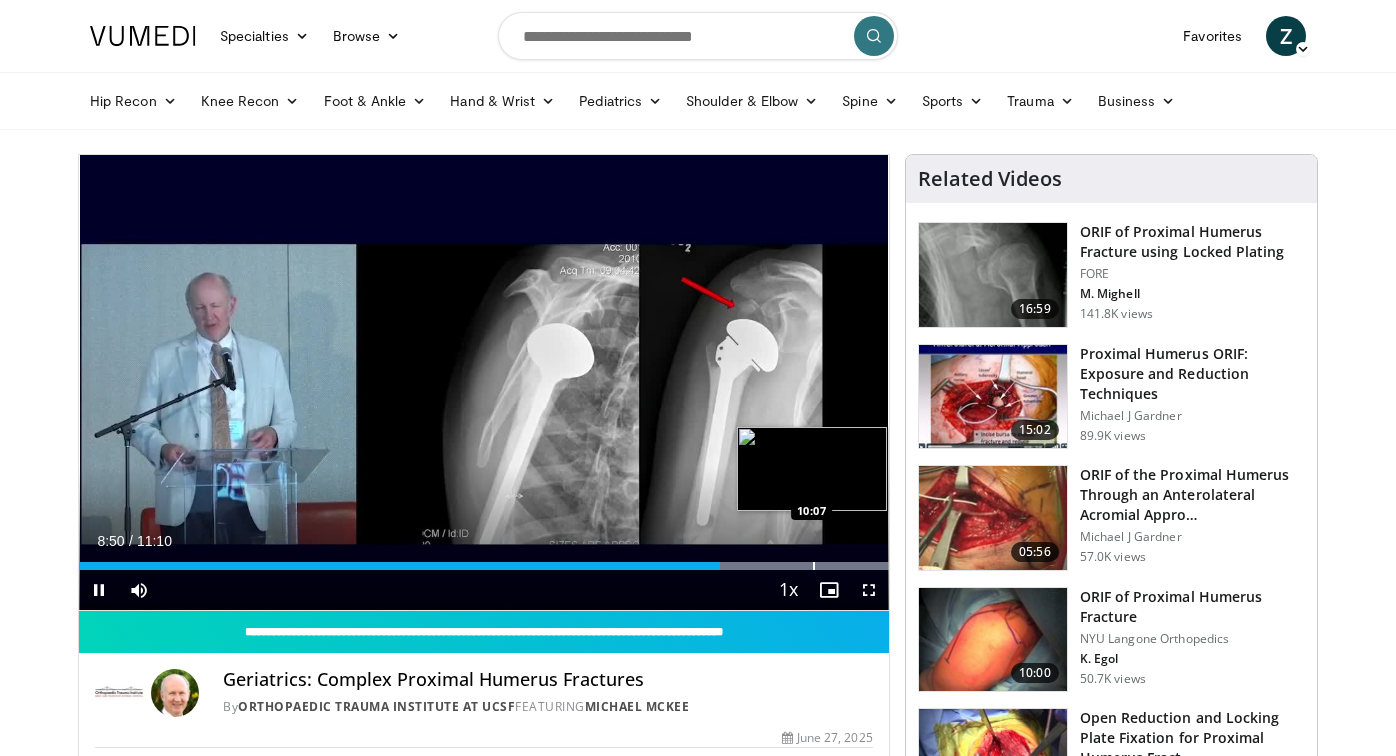 click at bounding box center [814, 566] 